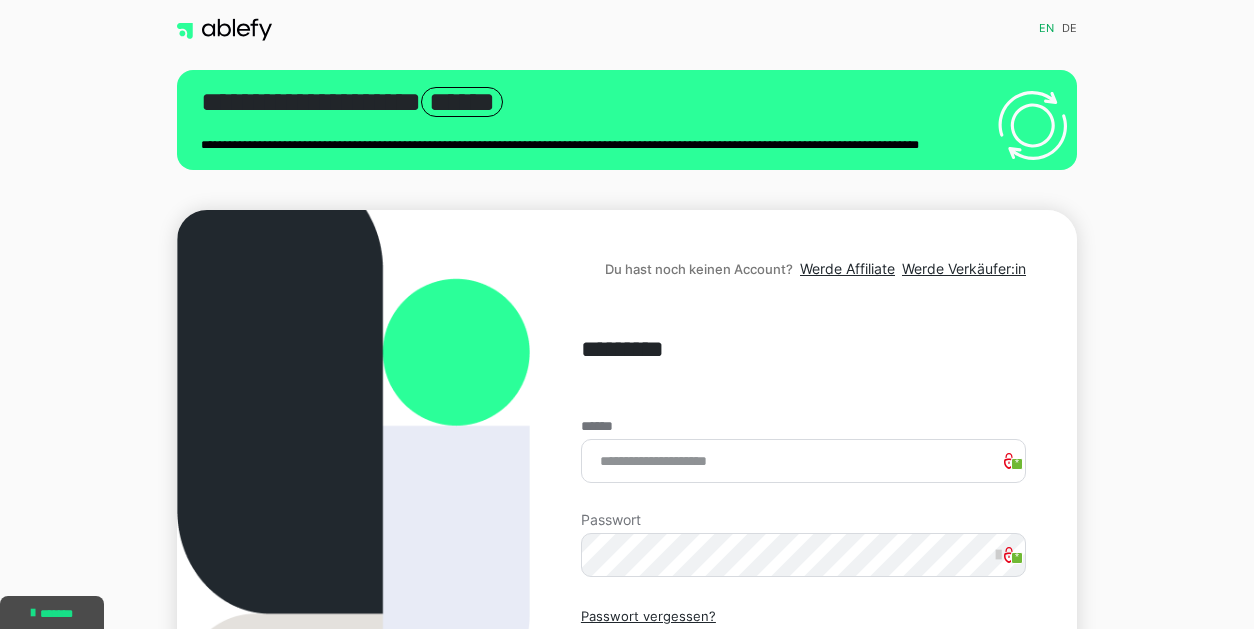 click on "Passwort *" at bounding box center [803, 545] 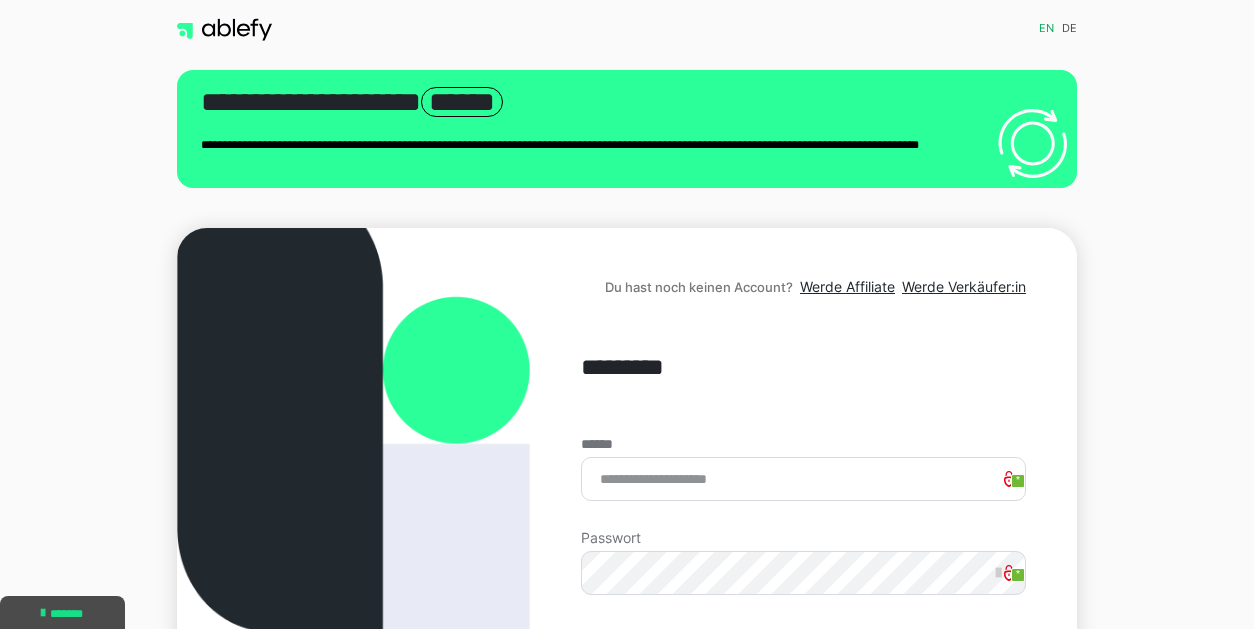 scroll, scrollTop: 0, scrollLeft: 0, axis: both 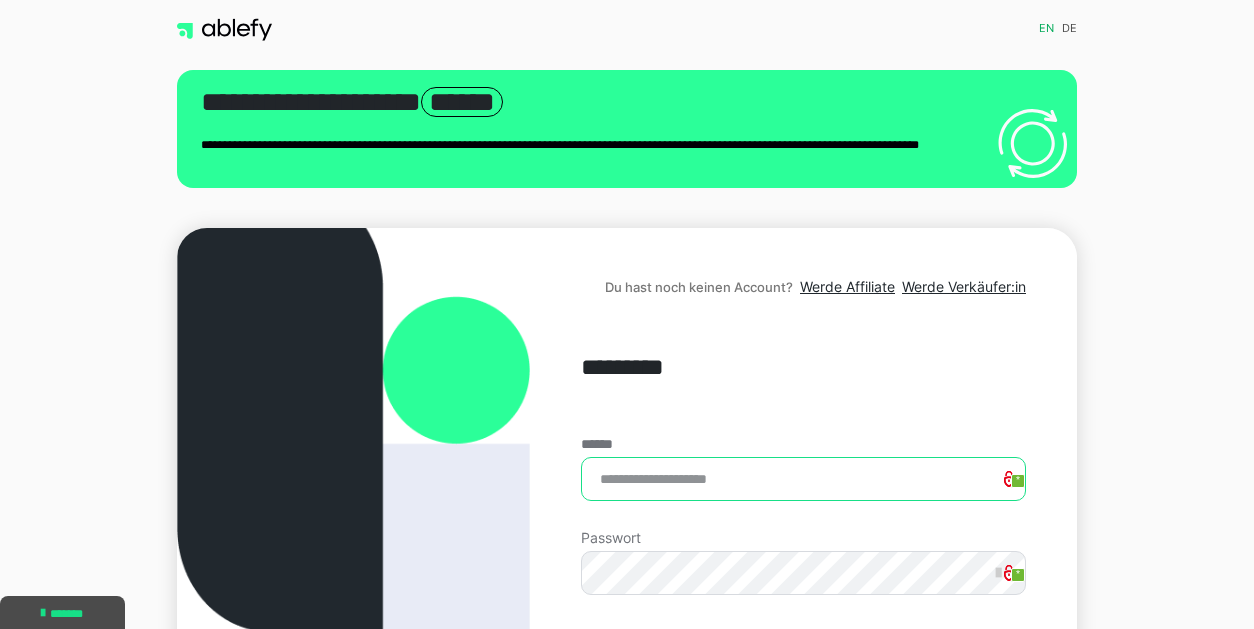 click on "******" at bounding box center (803, 479) 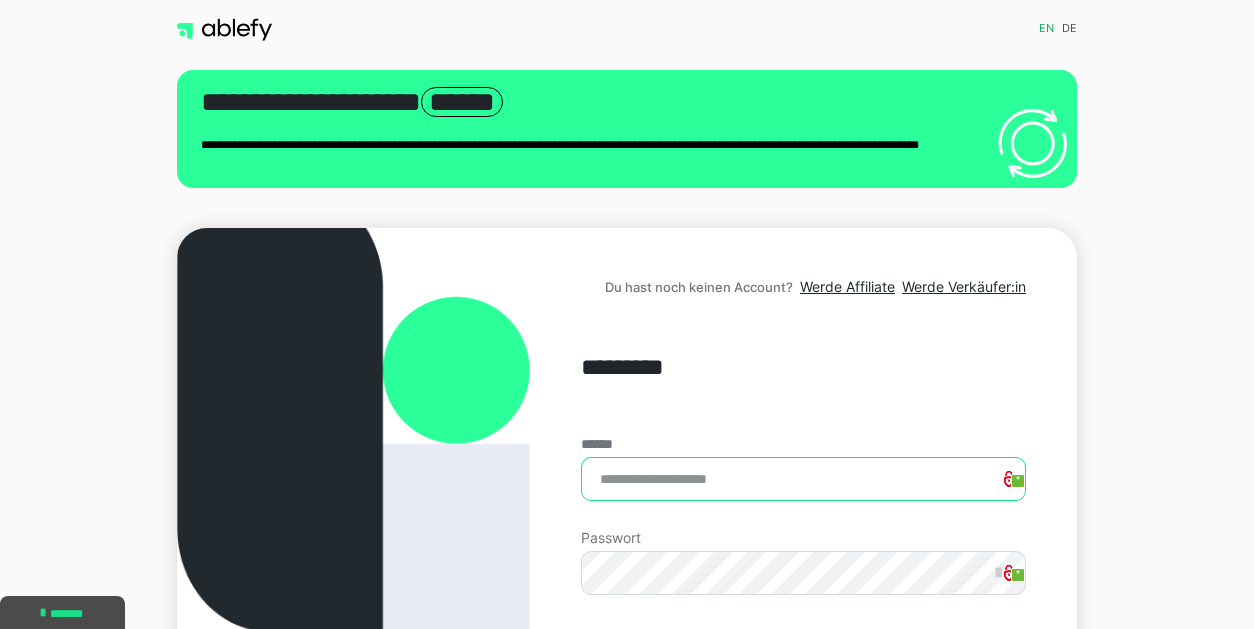 click on "******" at bounding box center (803, 479) 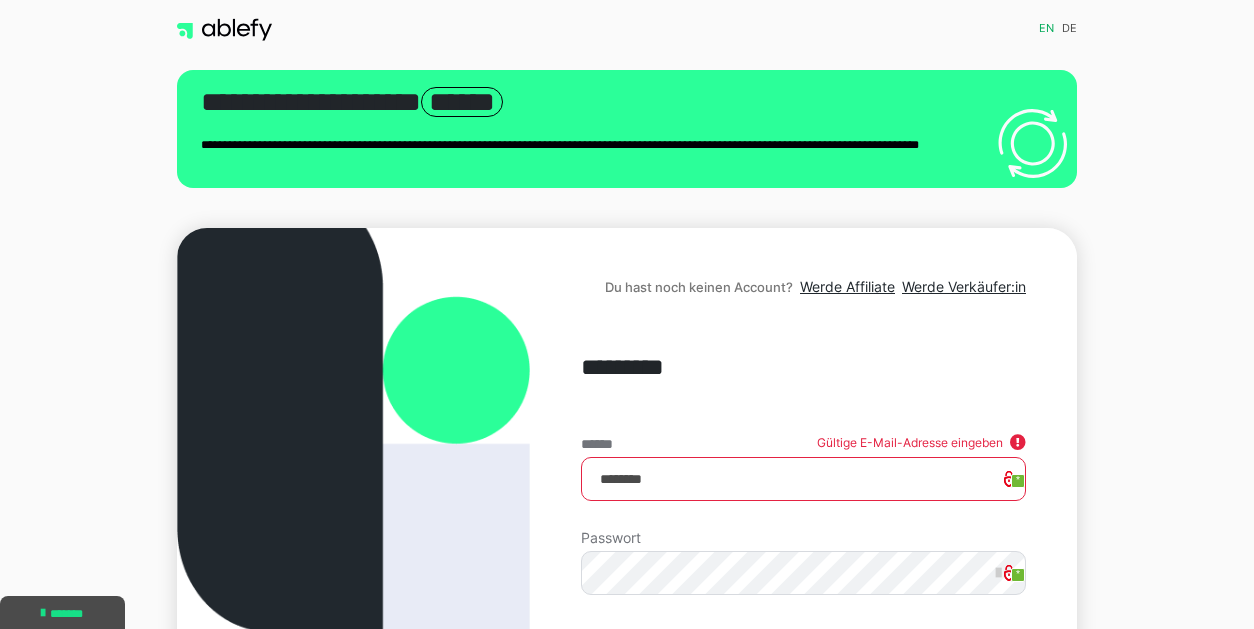 click on "********" at bounding box center [803, 479] 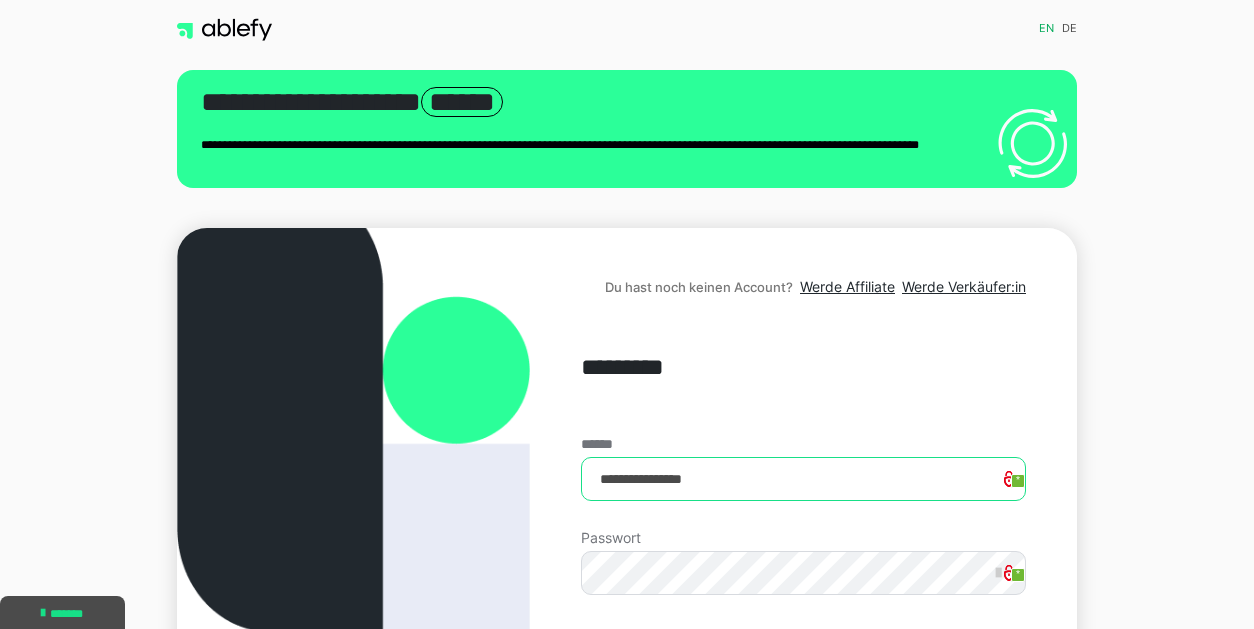 type on "**********" 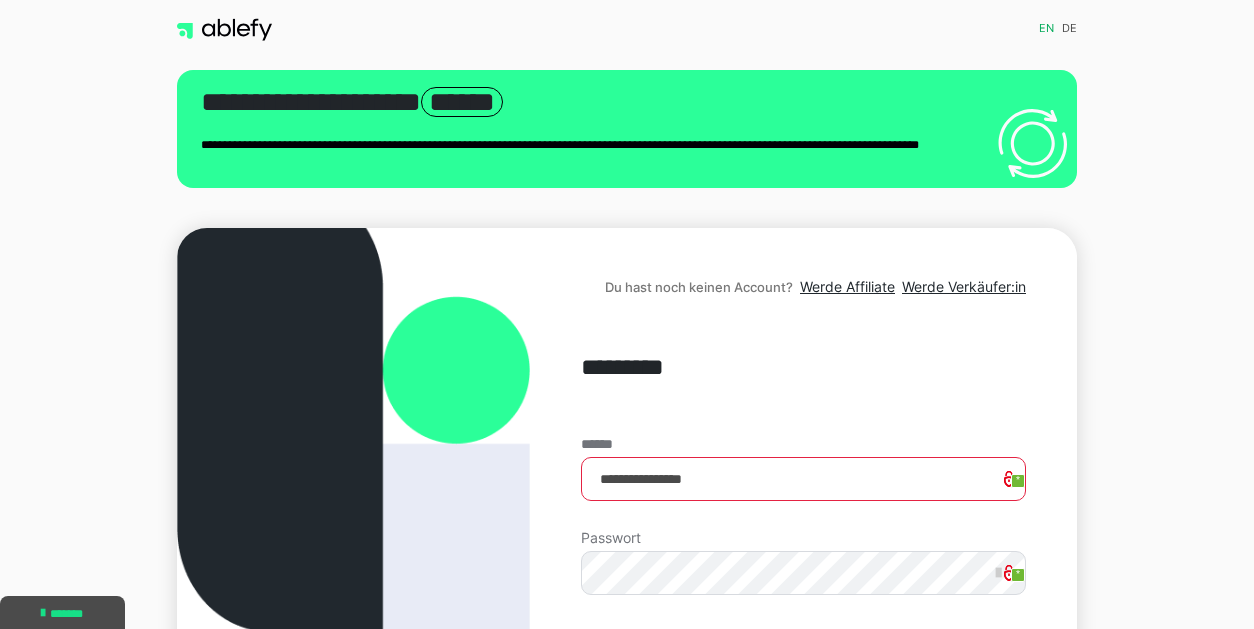 click on "Passwort * *" at bounding box center [803, 563] 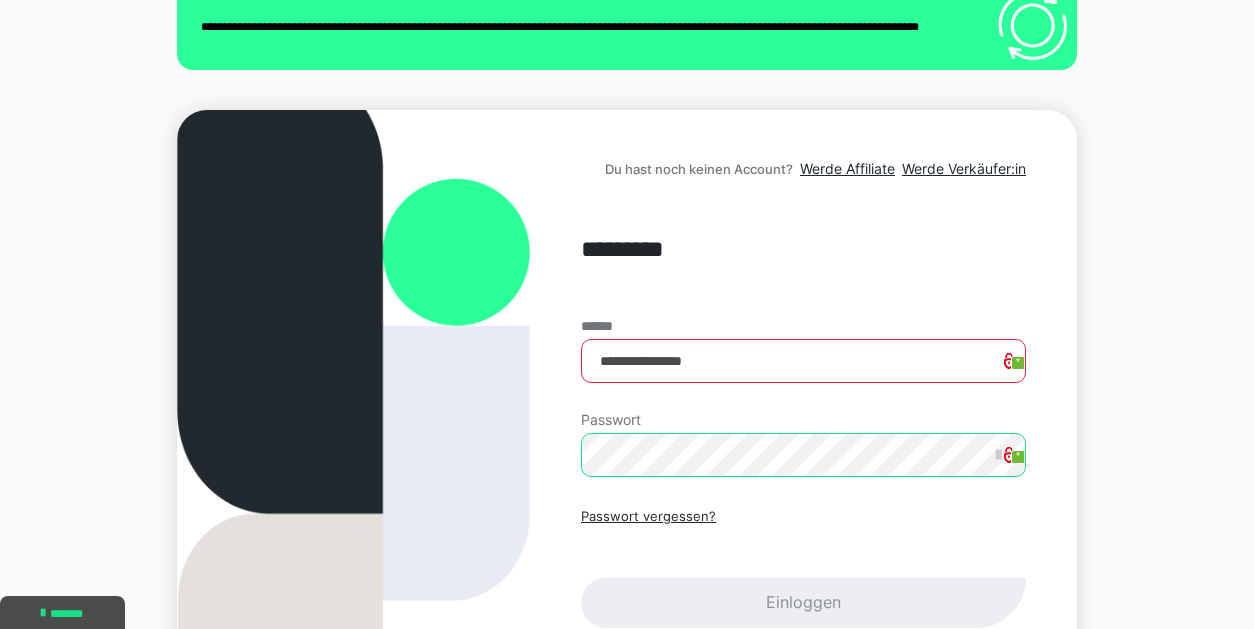 scroll, scrollTop: 119, scrollLeft: 0, axis: vertical 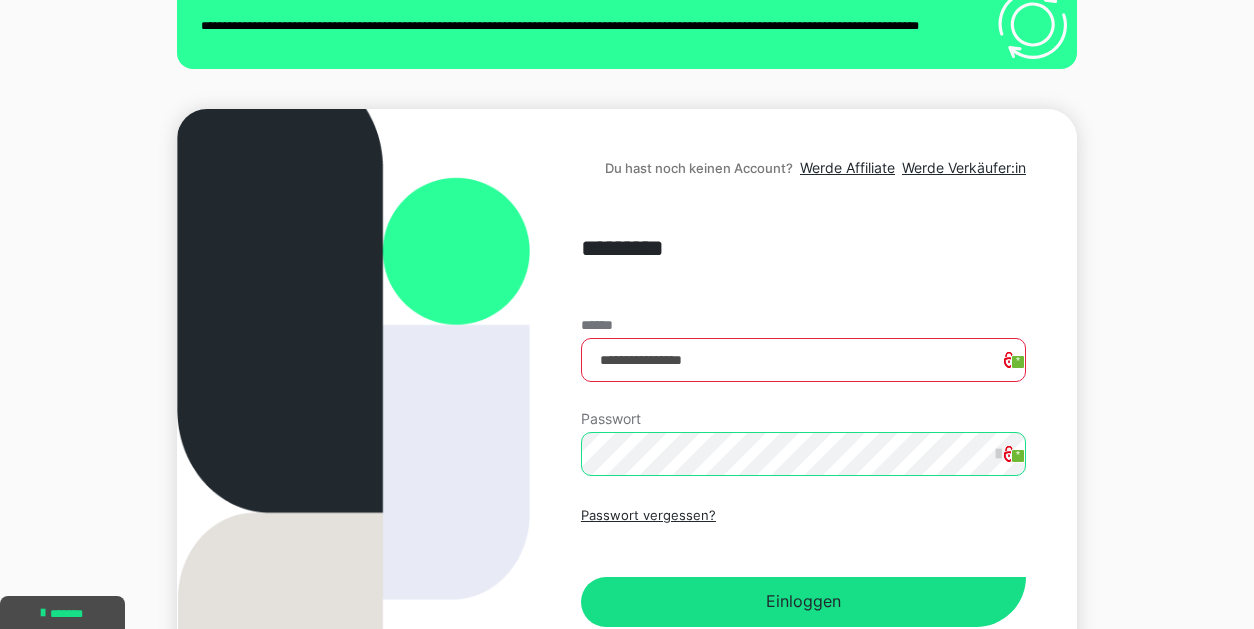 click on "Einloggen" at bounding box center [803, 602] 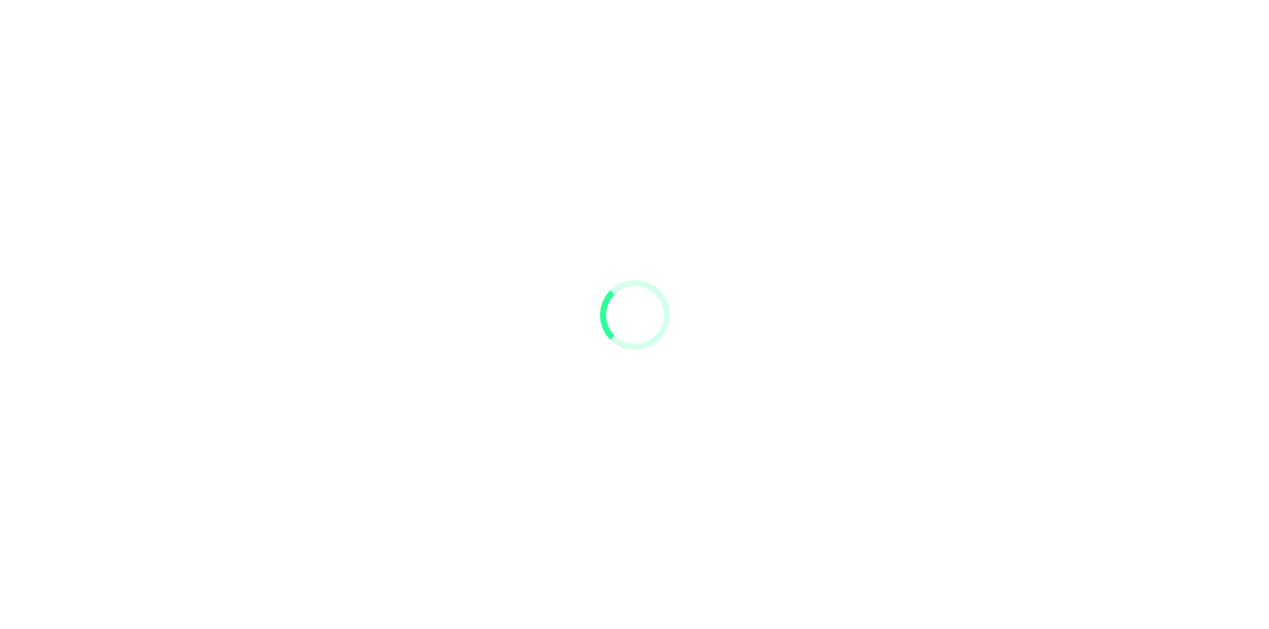 scroll, scrollTop: 0, scrollLeft: 0, axis: both 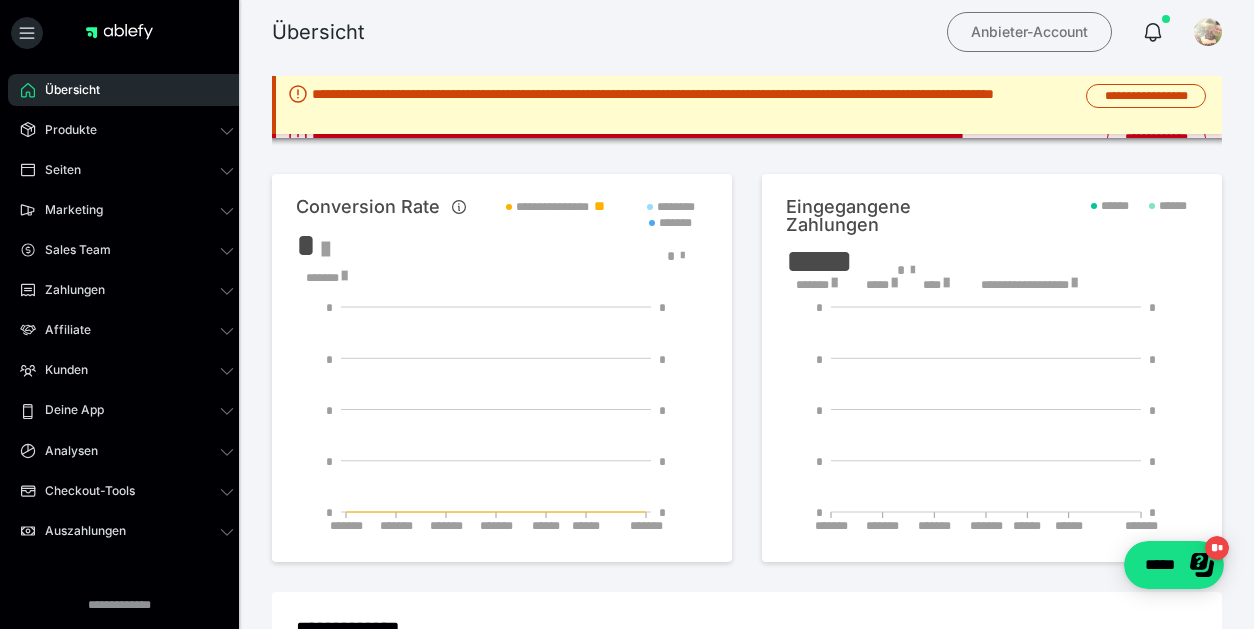 click on "Anbieter-Account" at bounding box center [1029, 32] 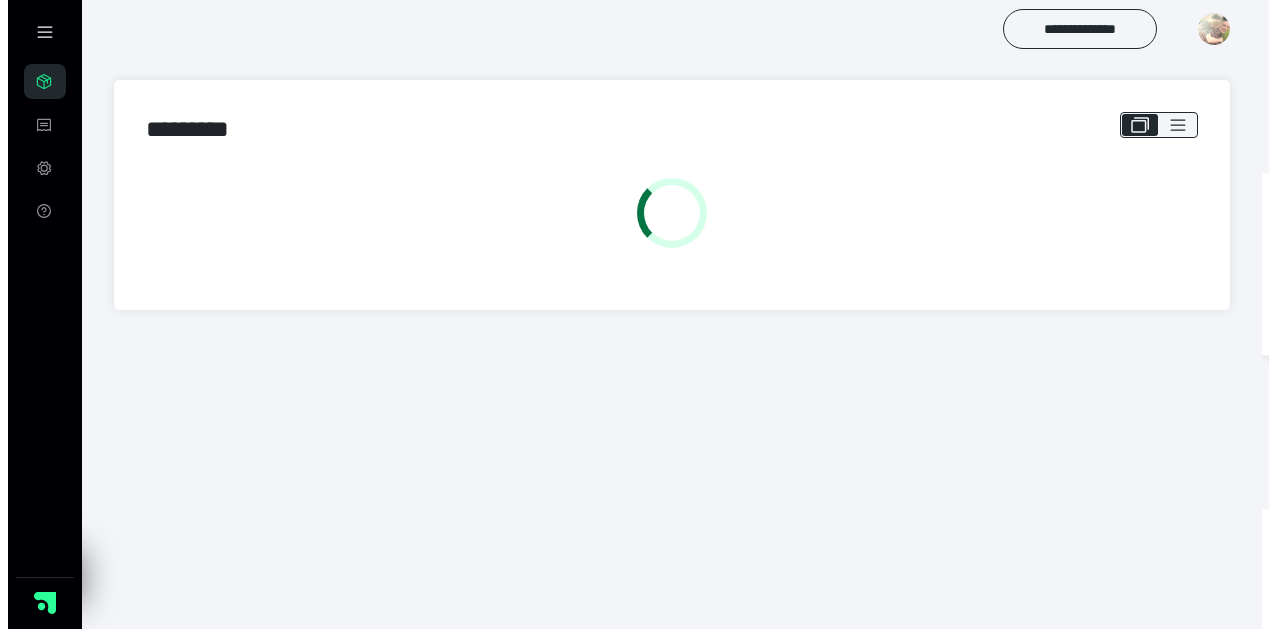 scroll, scrollTop: 0, scrollLeft: 0, axis: both 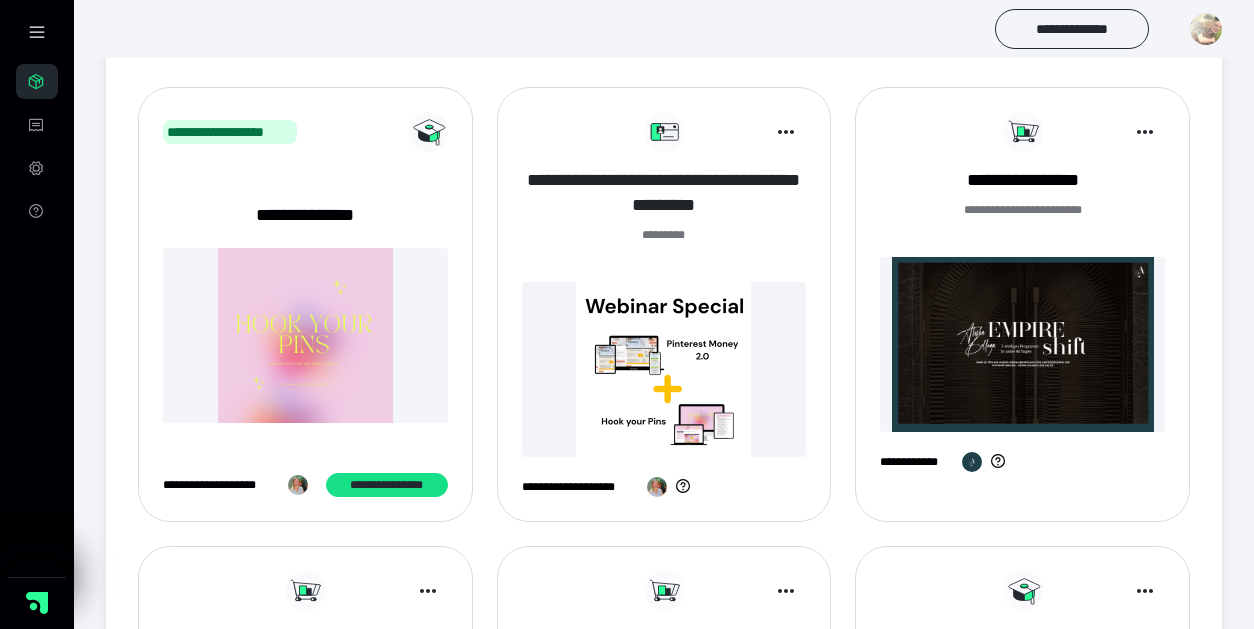 click on "**********" at bounding box center (664, 193) 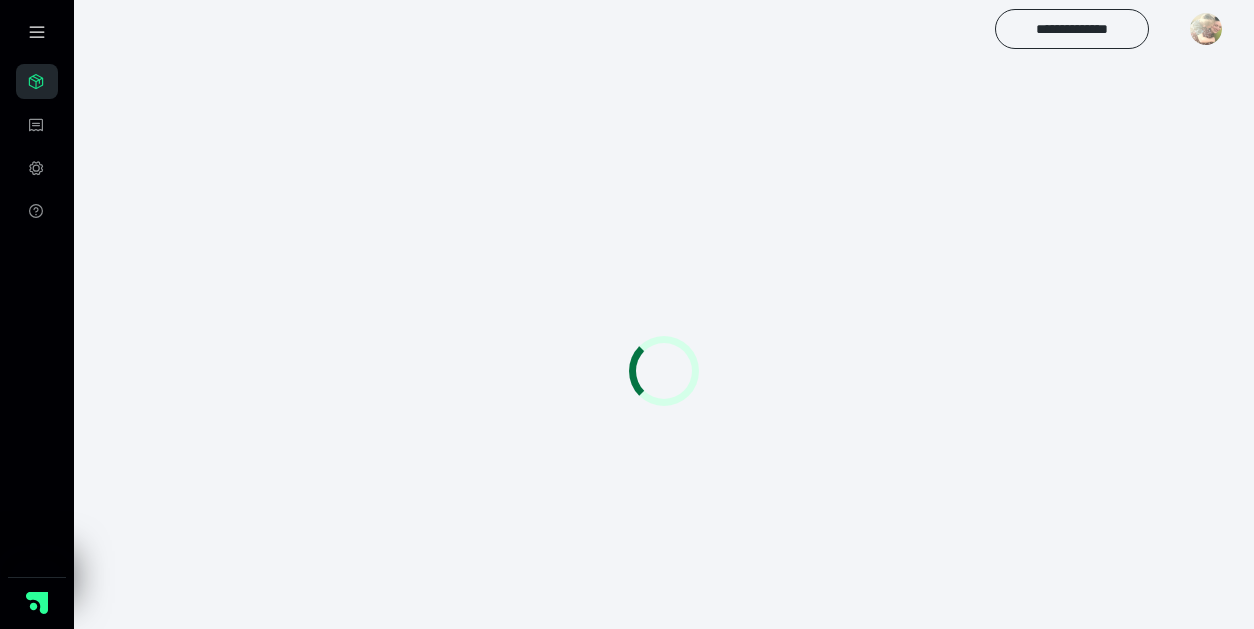 scroll, scrollTop: 0, scrollLeft: 0, axis: both 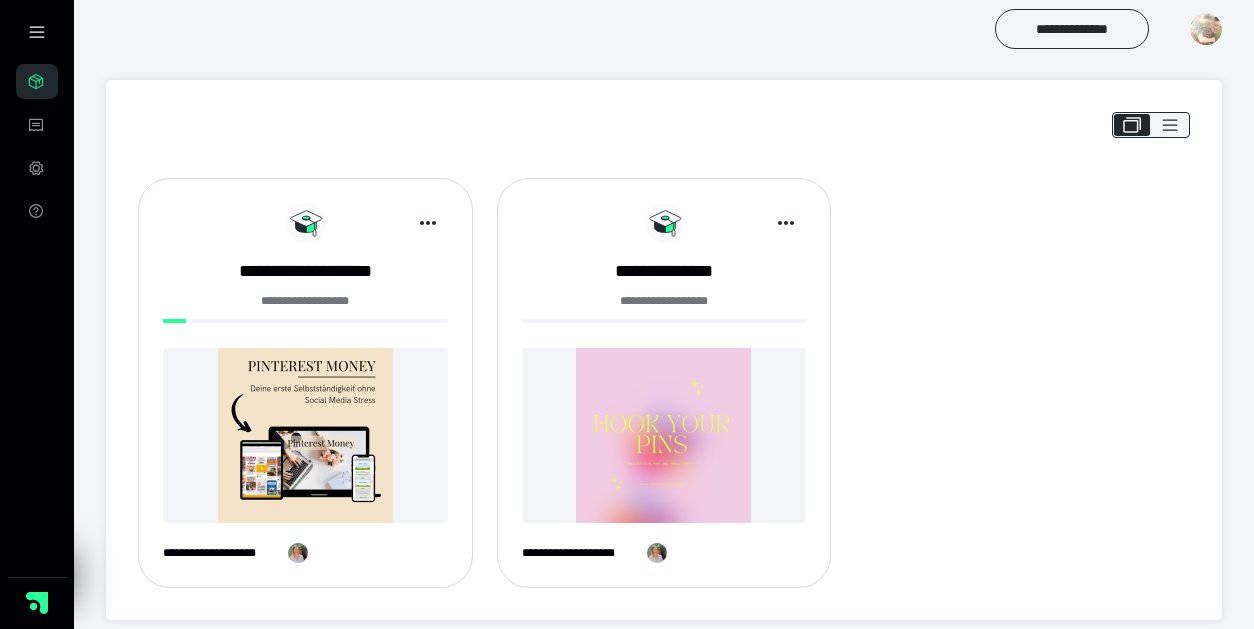 click at bounding box center (305, 435) 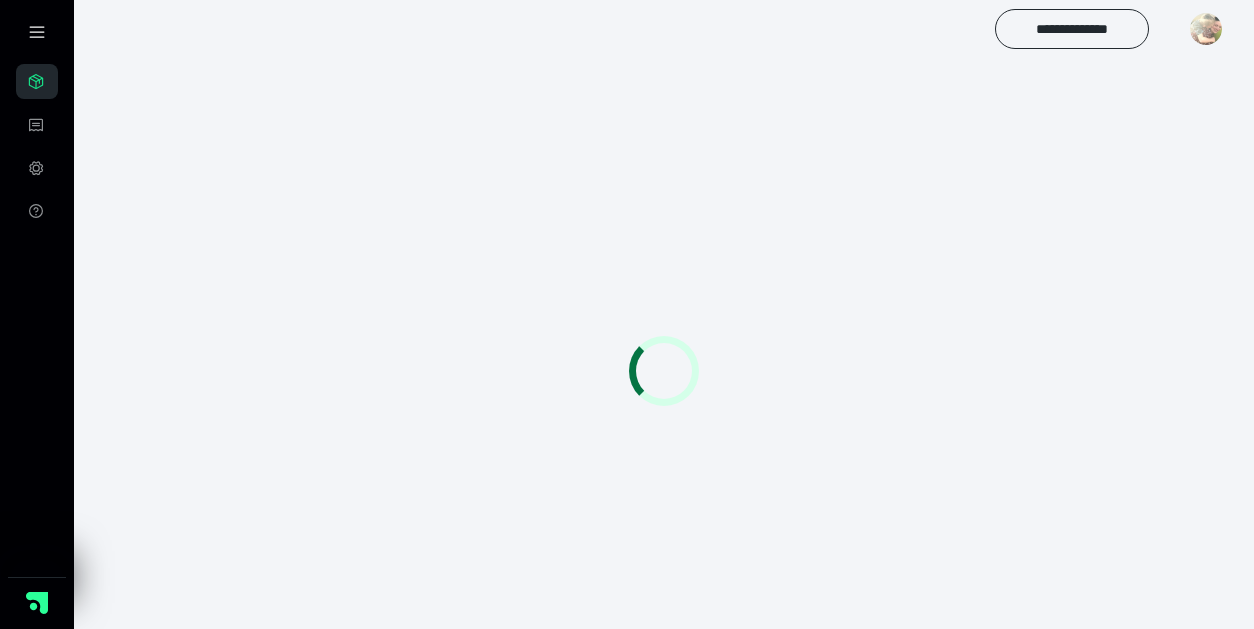 scroll, scrollTop: 0, scrollLeft: 0, axis: both 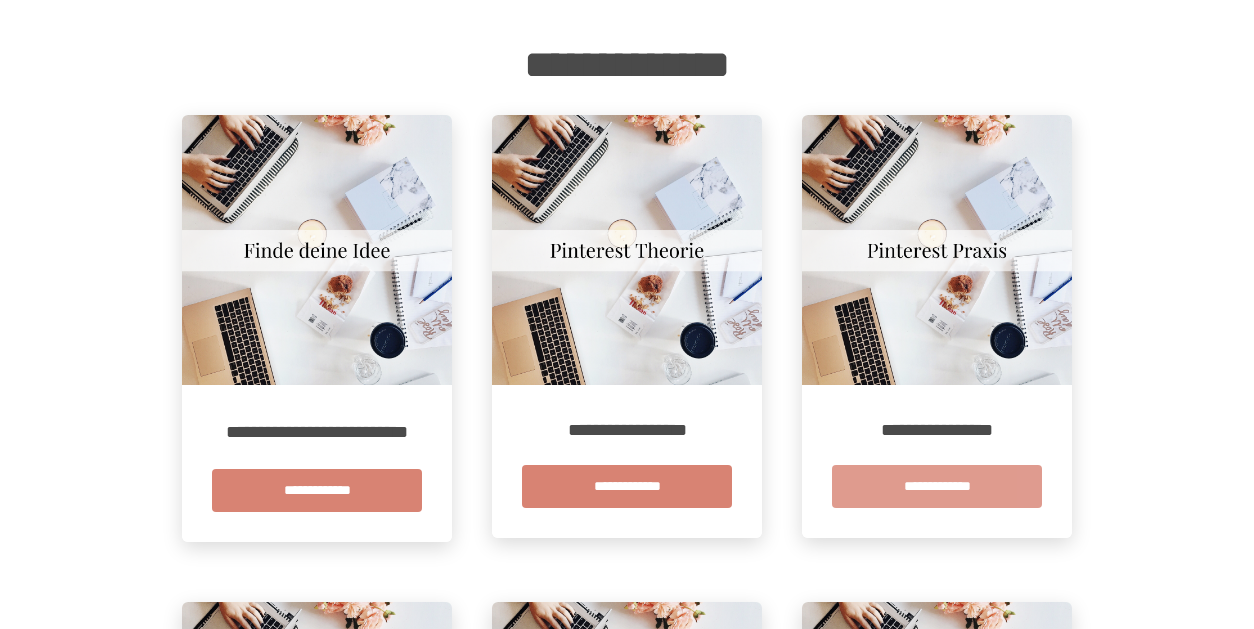 click on "**********" at bounding box center [937, 486] 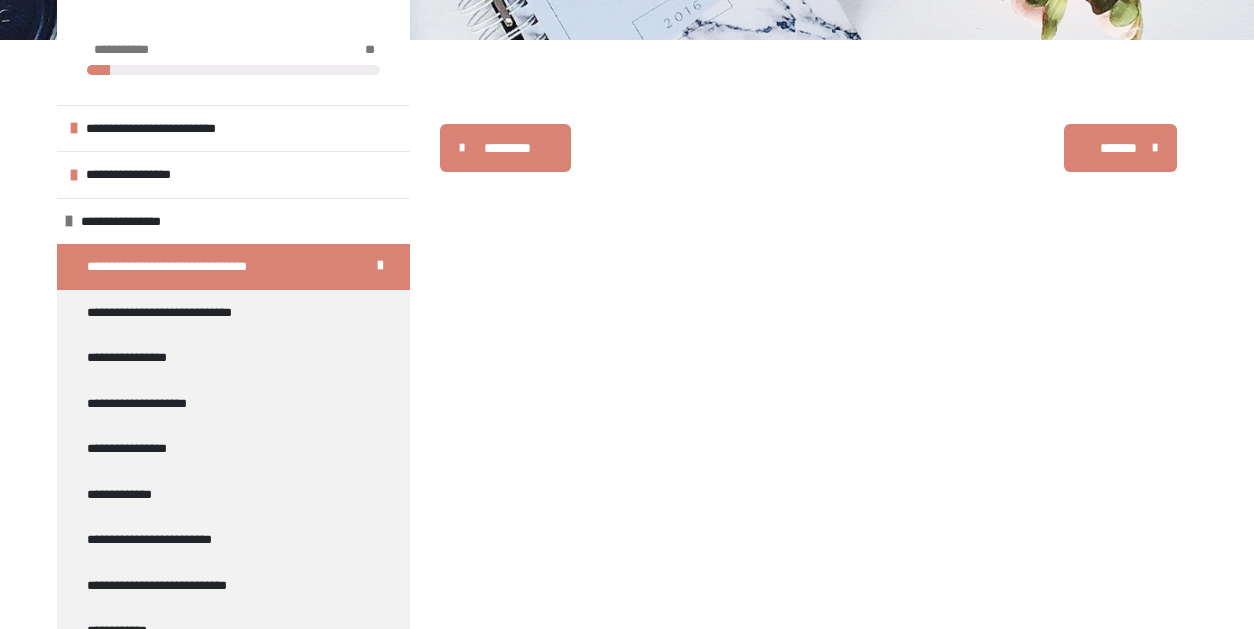 scroll, scrollTop: 294, scrollLeft: 0, axis: vertical 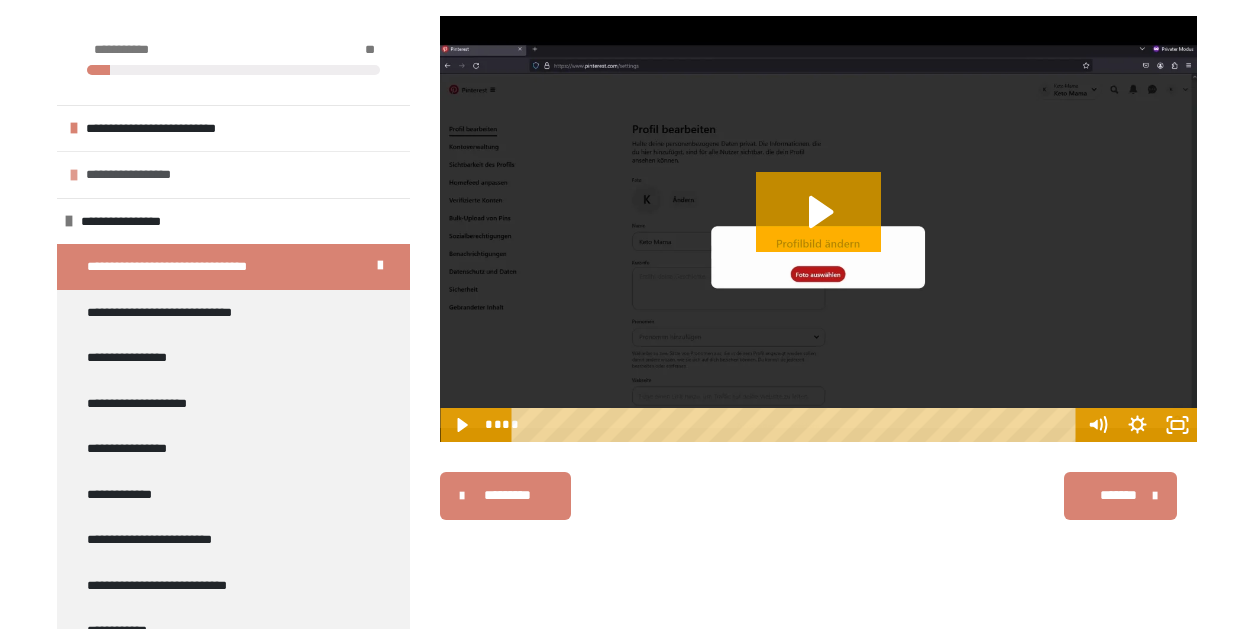 click at bounding box center (74, 175) 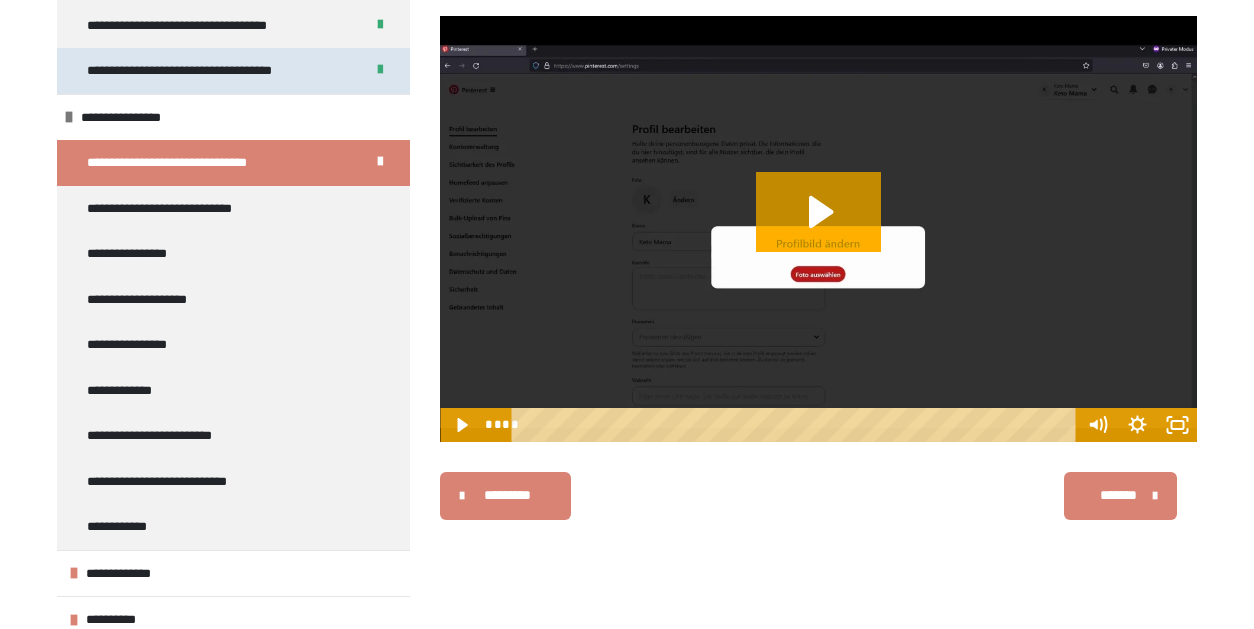 scroll, scrollTop: 271, scrollLeft: 0, axis: vertical 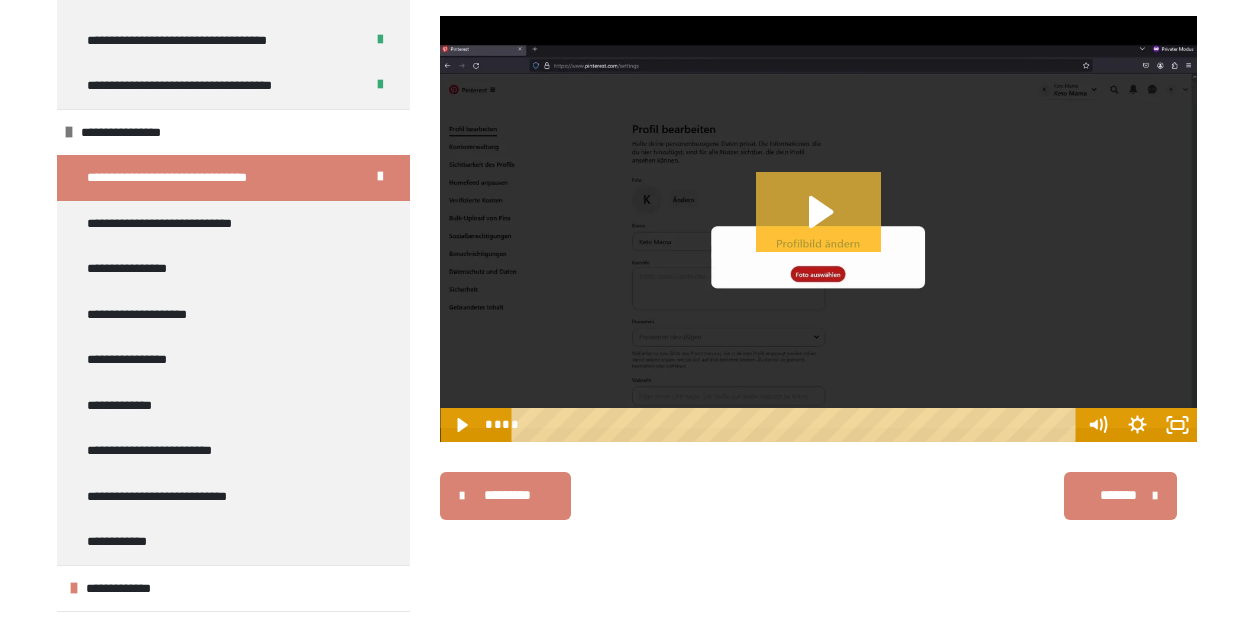 click 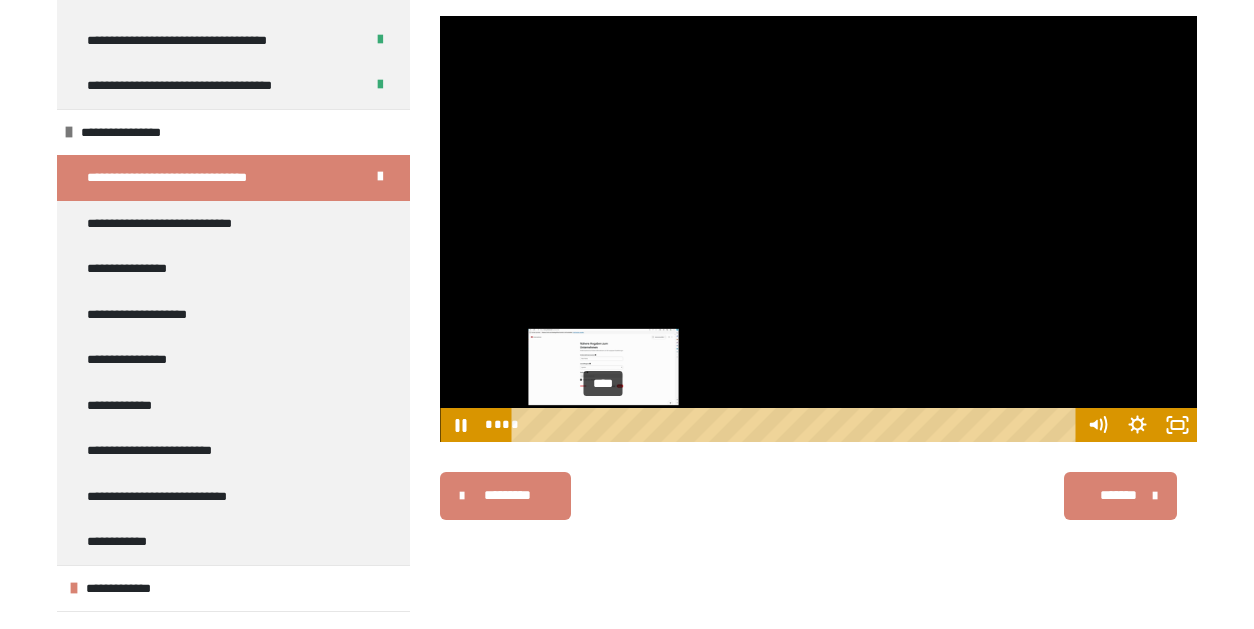 click on "****" at bounding box center (797, 425) 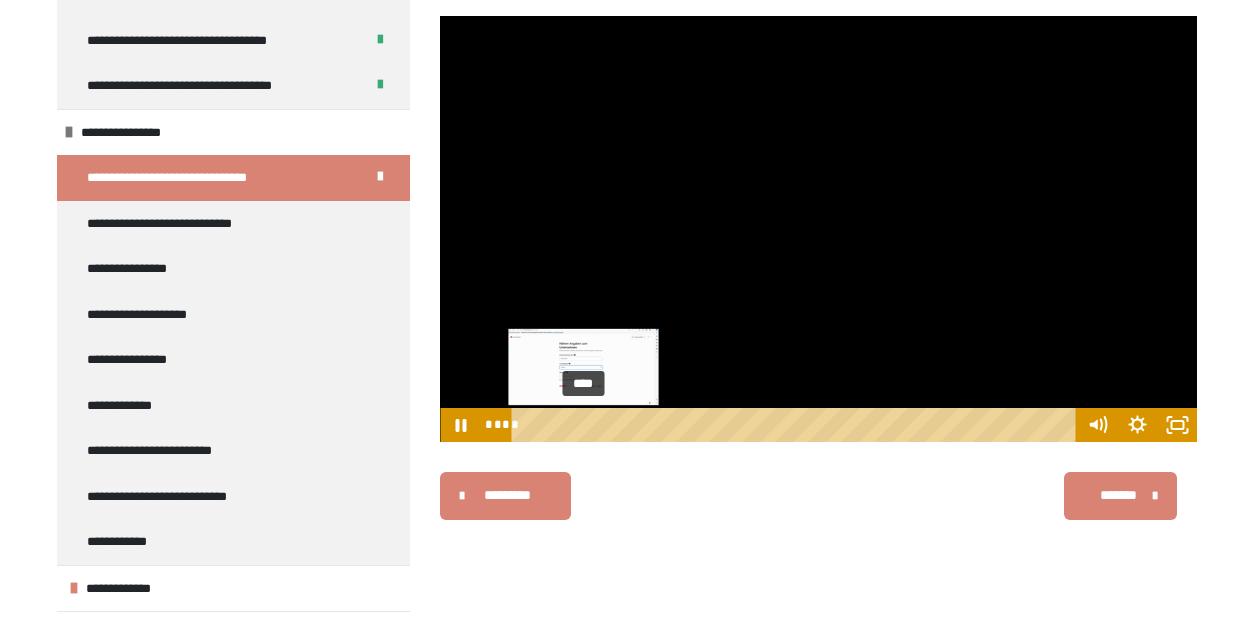 click on "****" at bounding box center [797, 425] 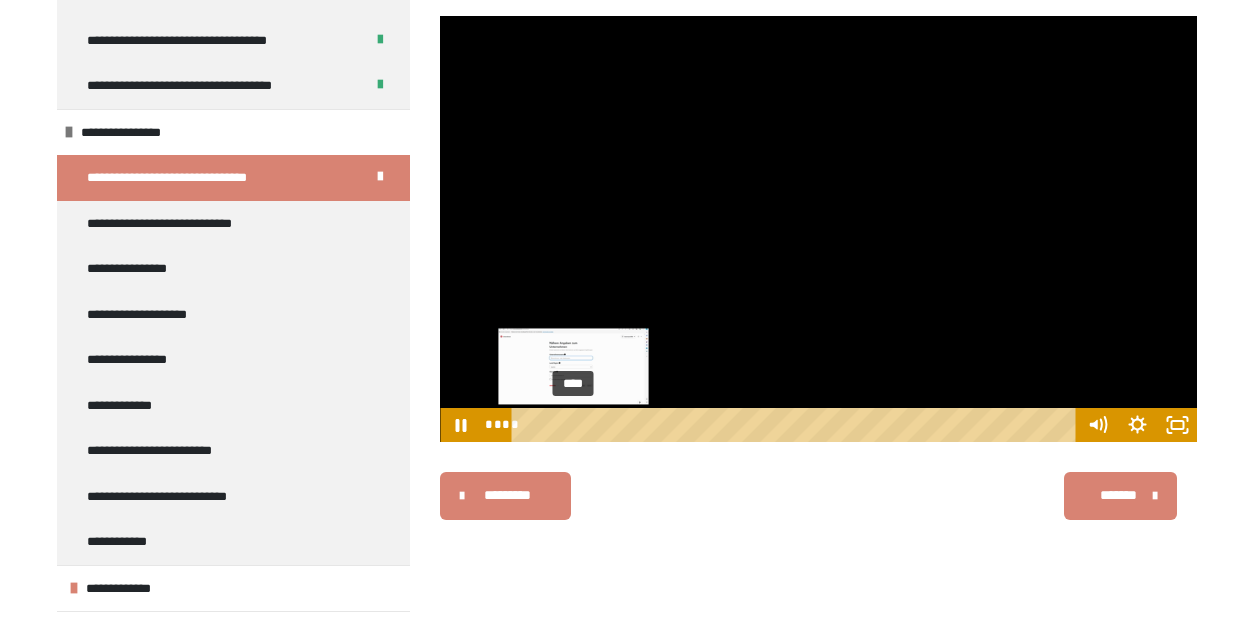 click on "****" at bounding box center [797, 425] 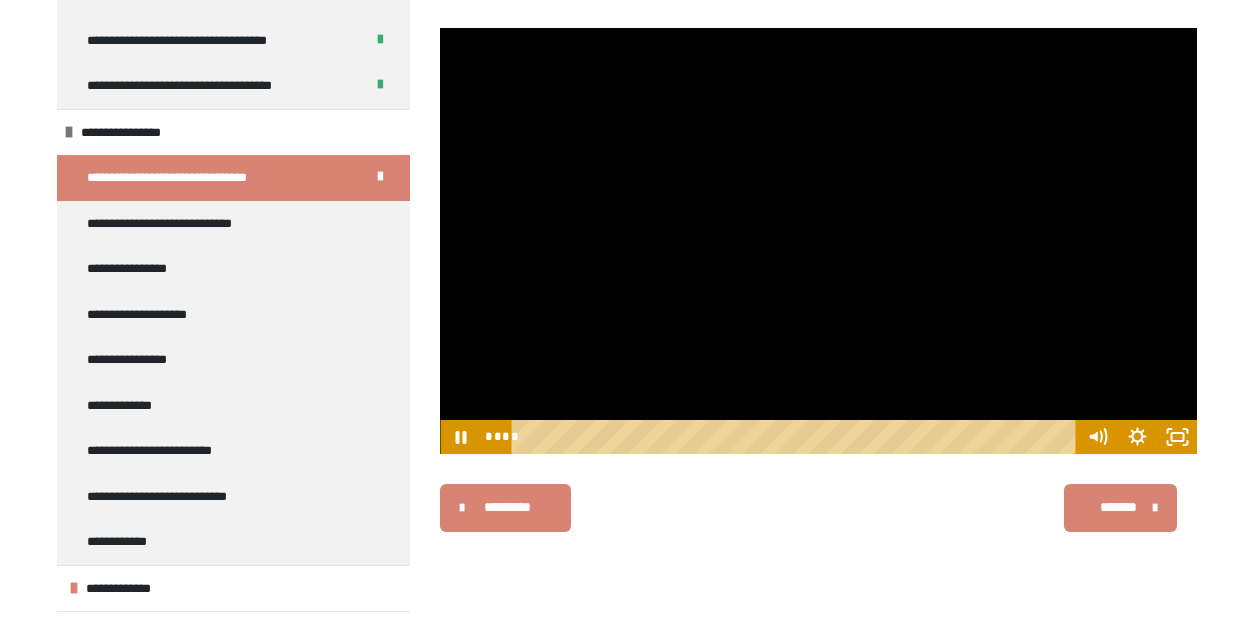 scroll, scrollTop: 283, scrollLeft: 0, axis: vertical 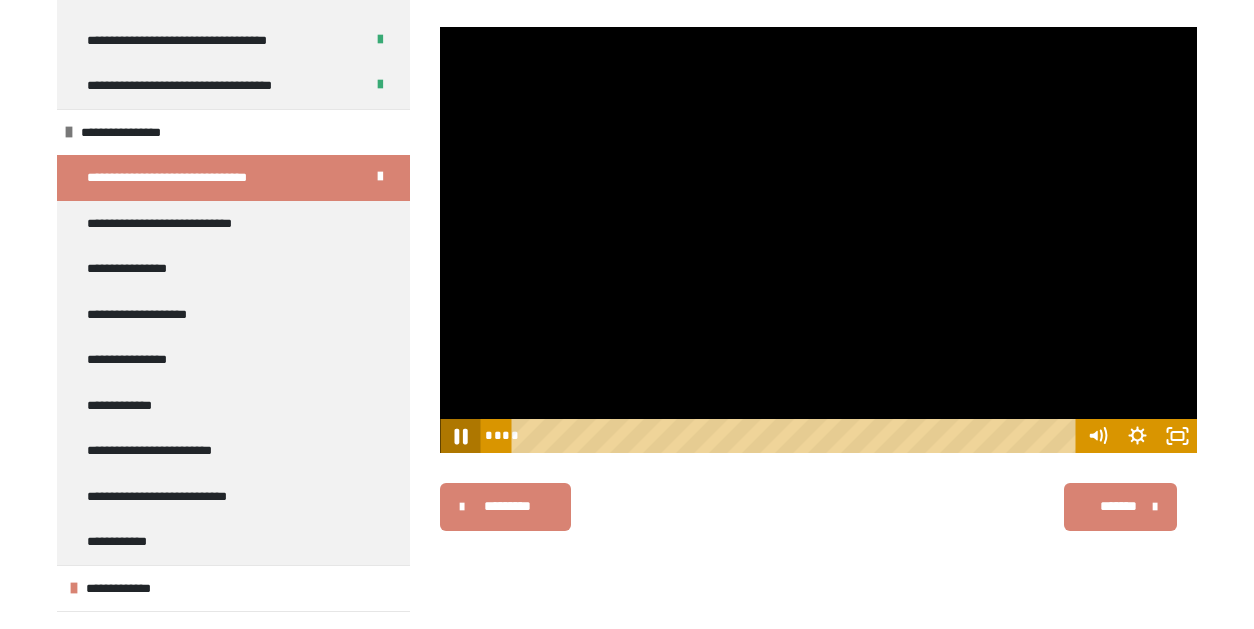 click 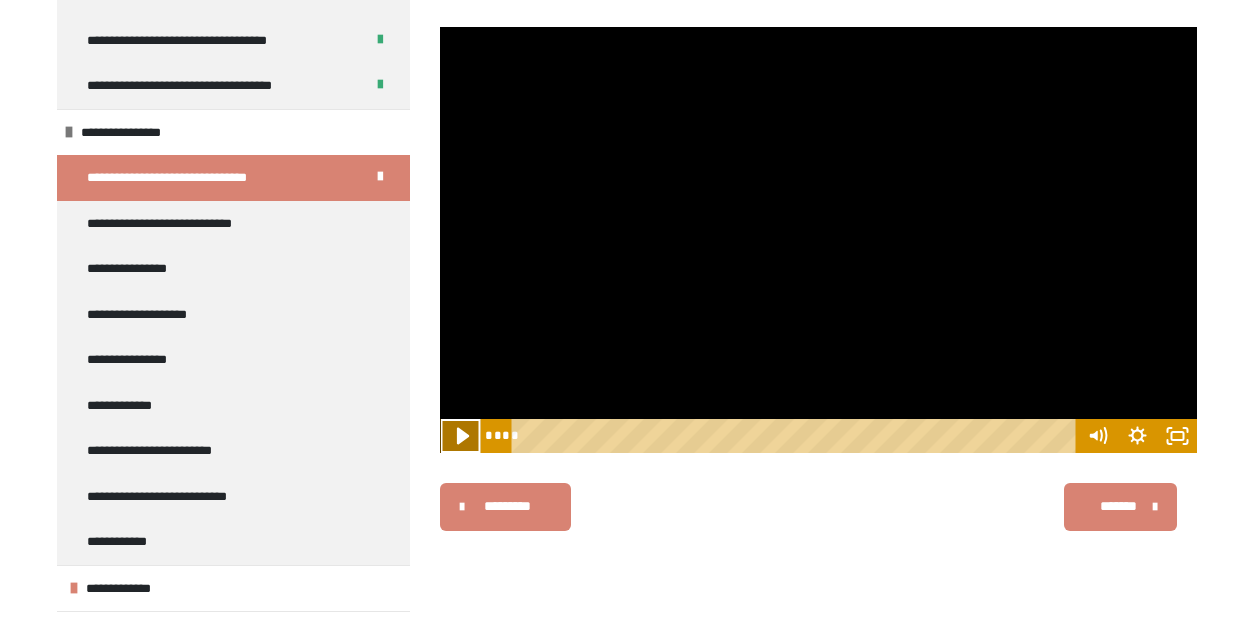 click 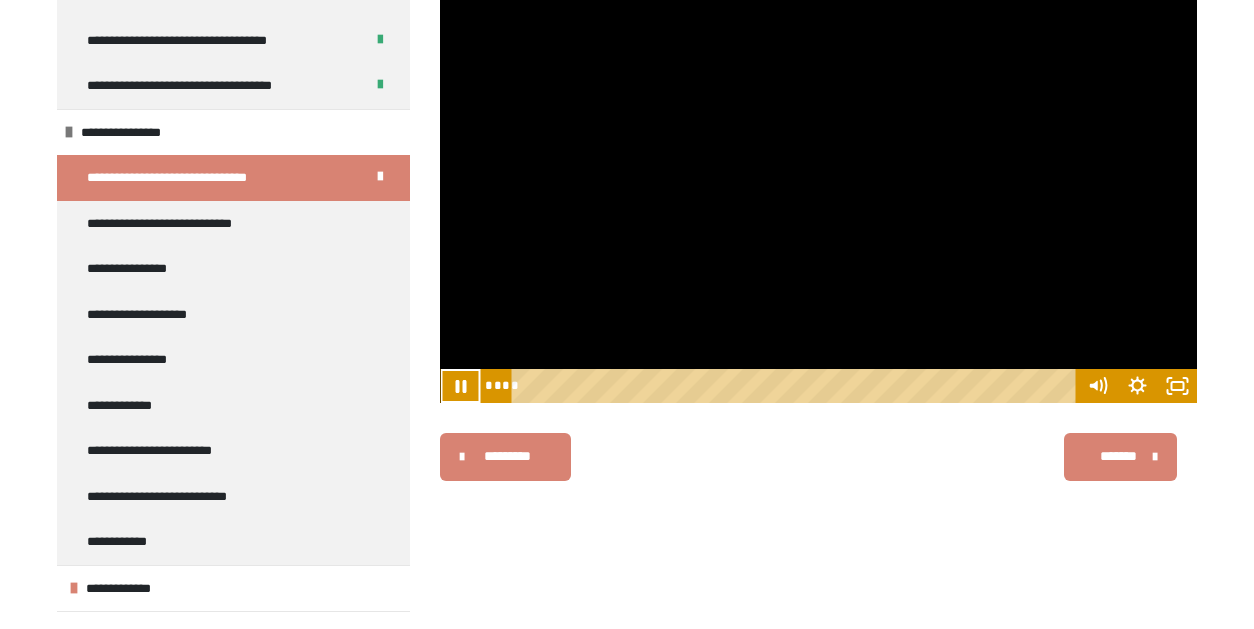 scroll, scrollTop: 340, scrollLeft: 0, axis: vertical 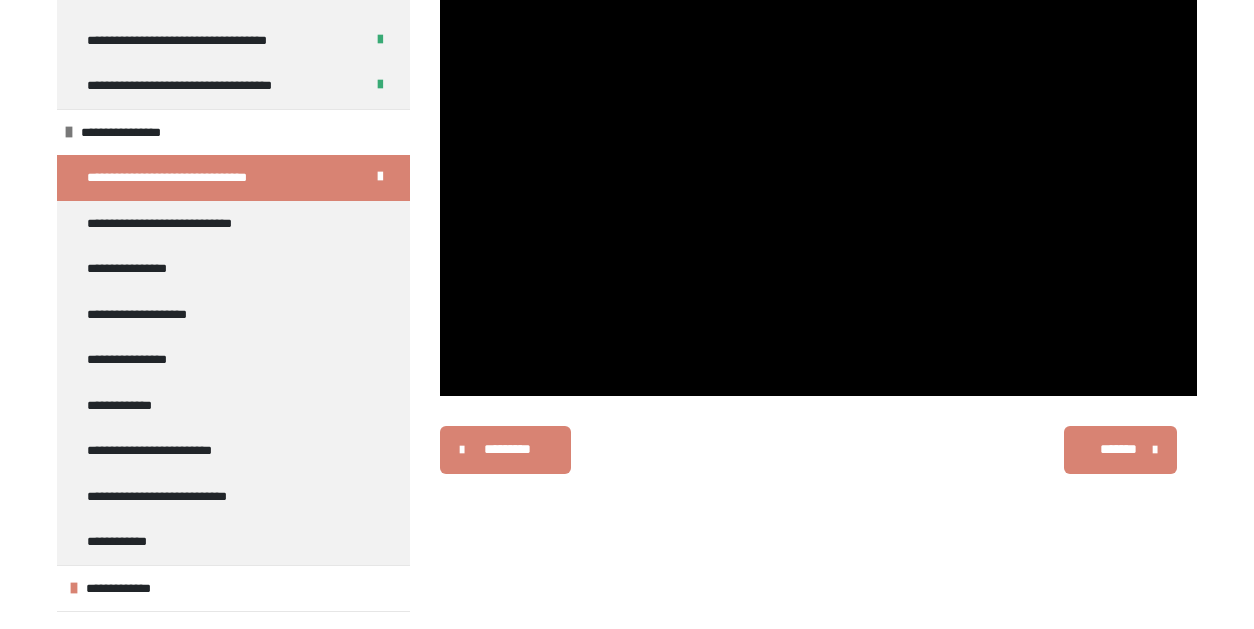 click on "*******" at bounding box center (1118, 449) 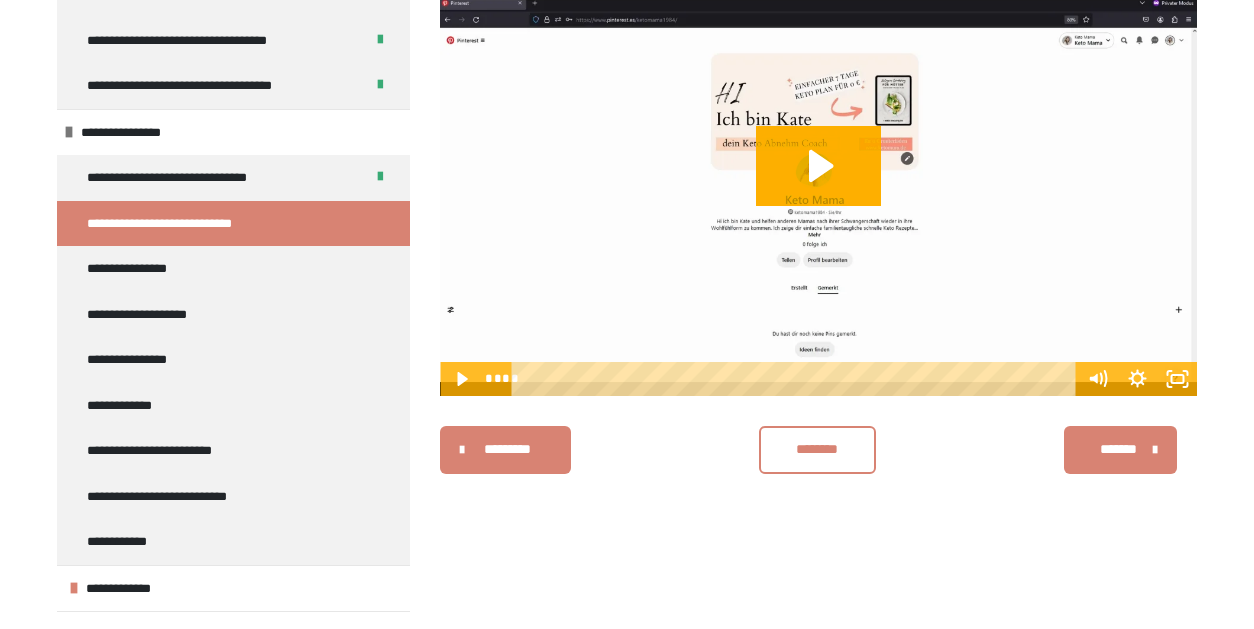 click at bounding box center [818, 183] 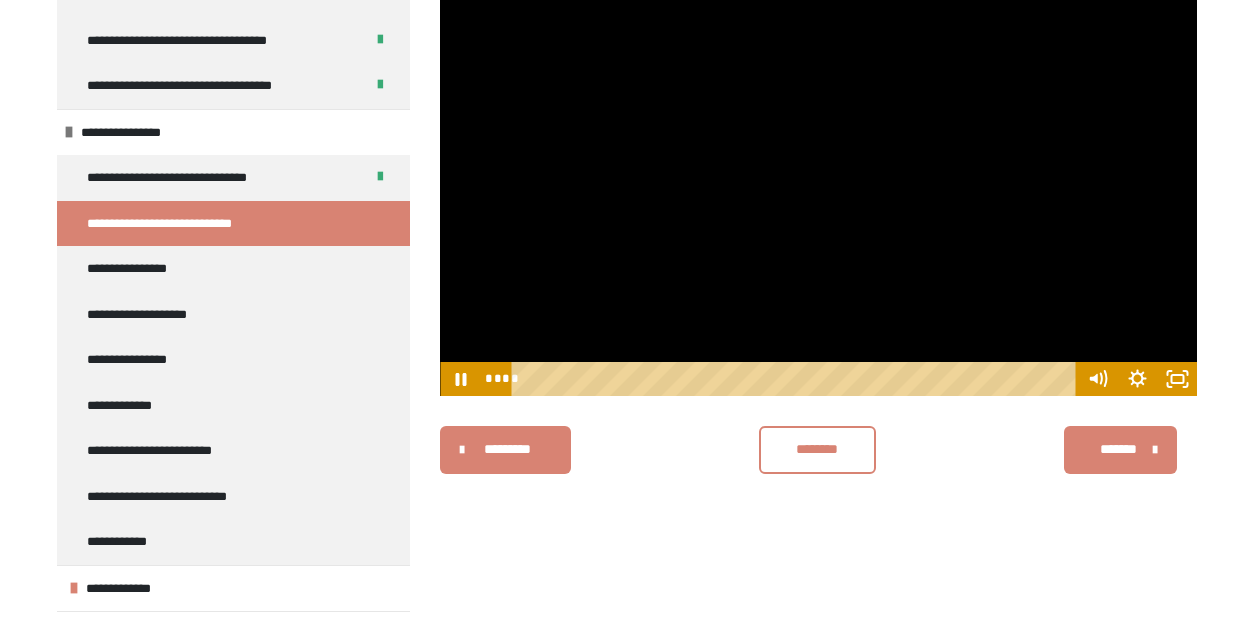 type 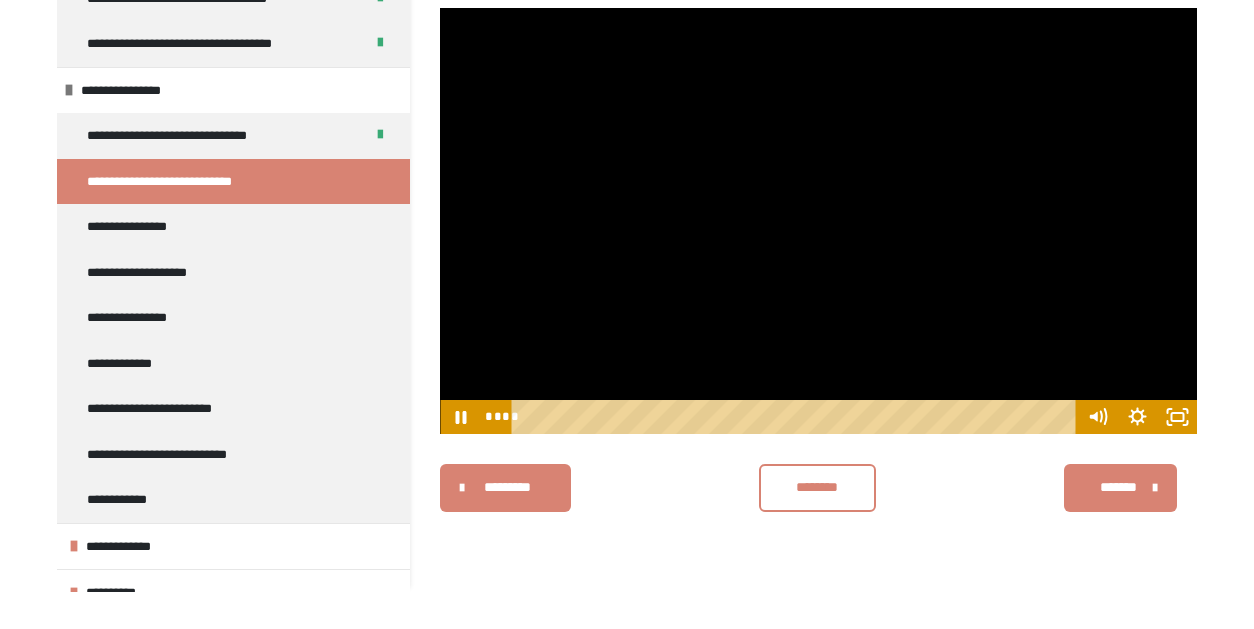 scroll, scrollTop: 0, scrollLeft: 0, axis: both 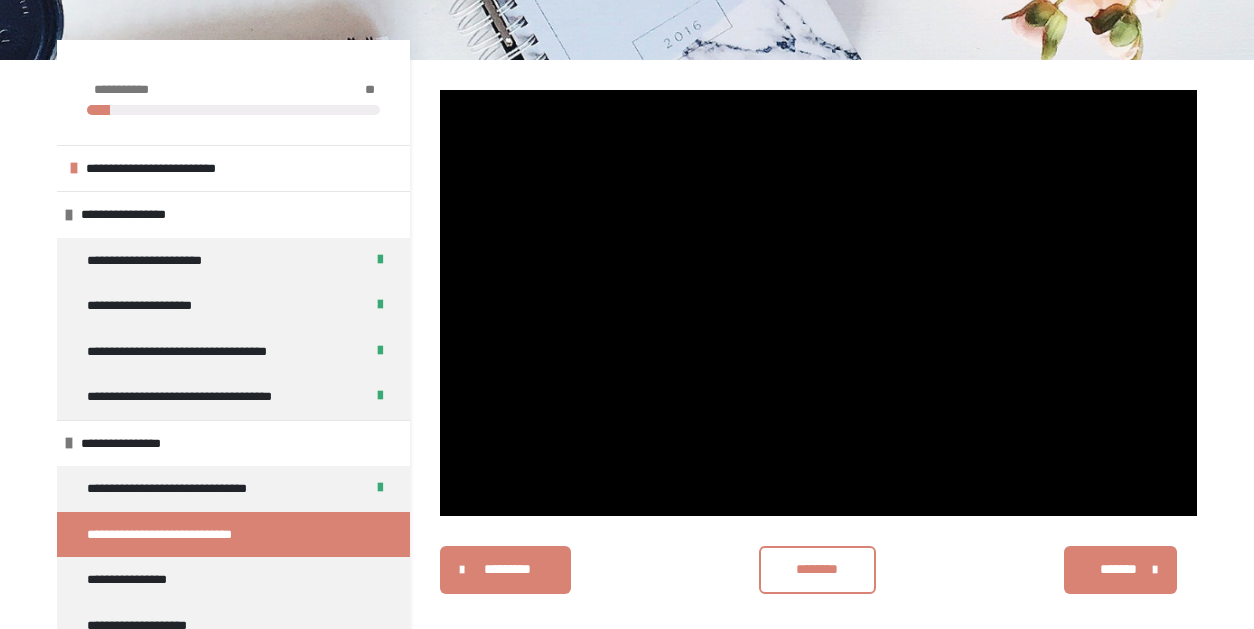 click on "********" at bounding box center [817, 570] 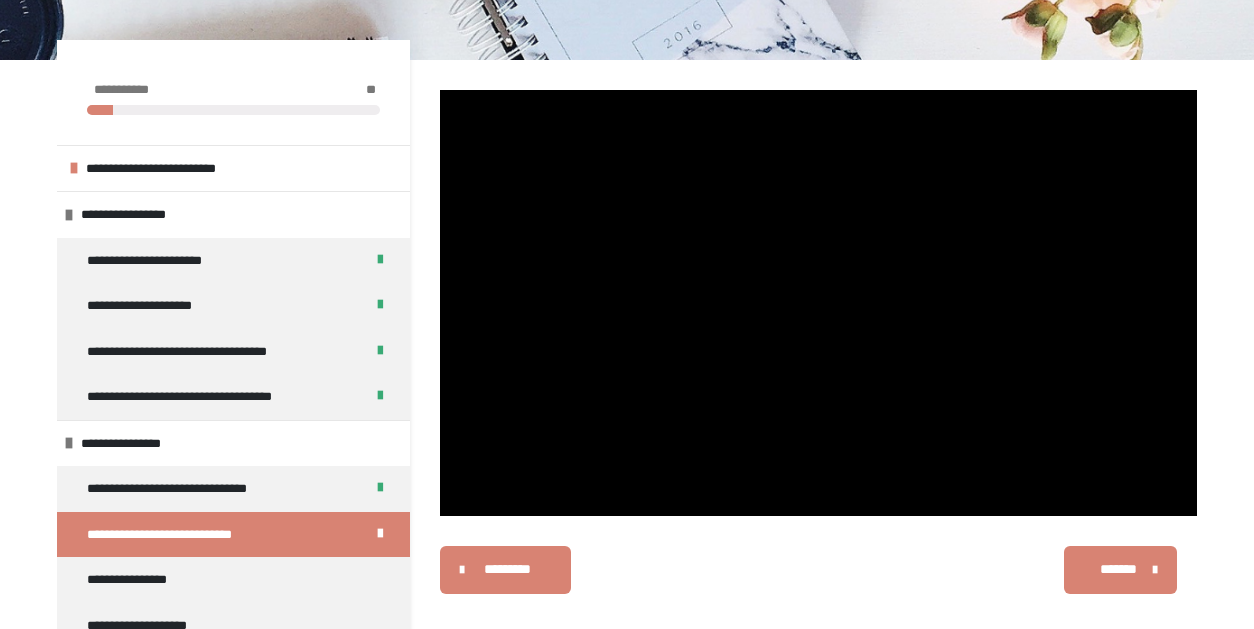 click on "*******" at bounding box center (1120, 570) 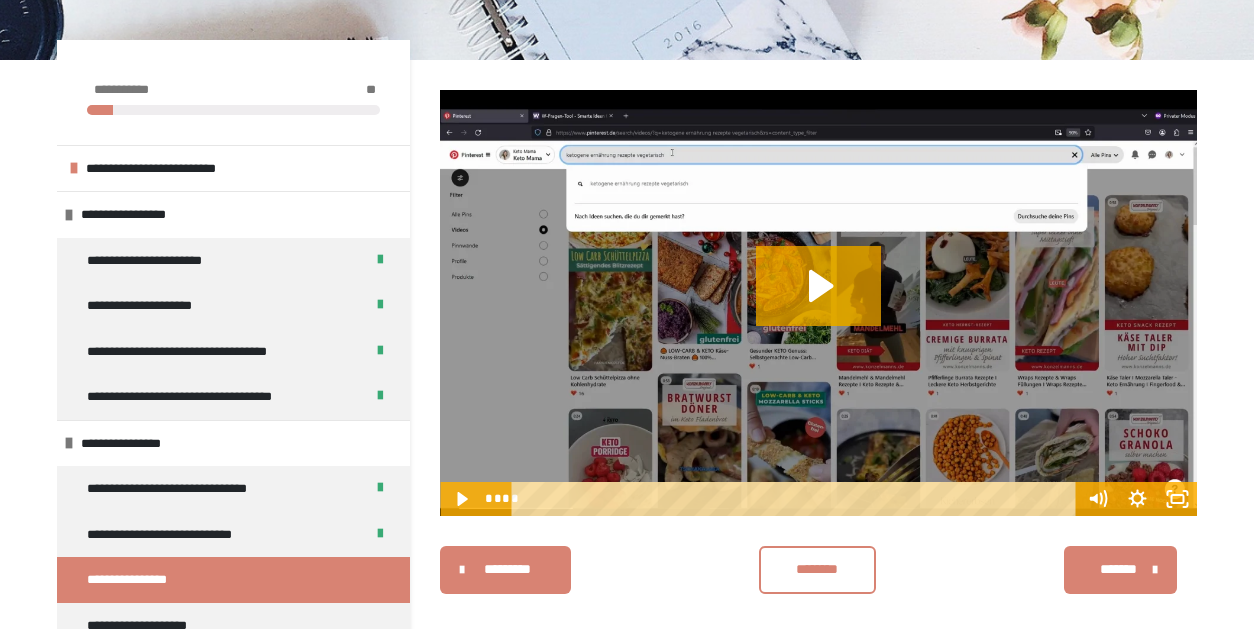 type 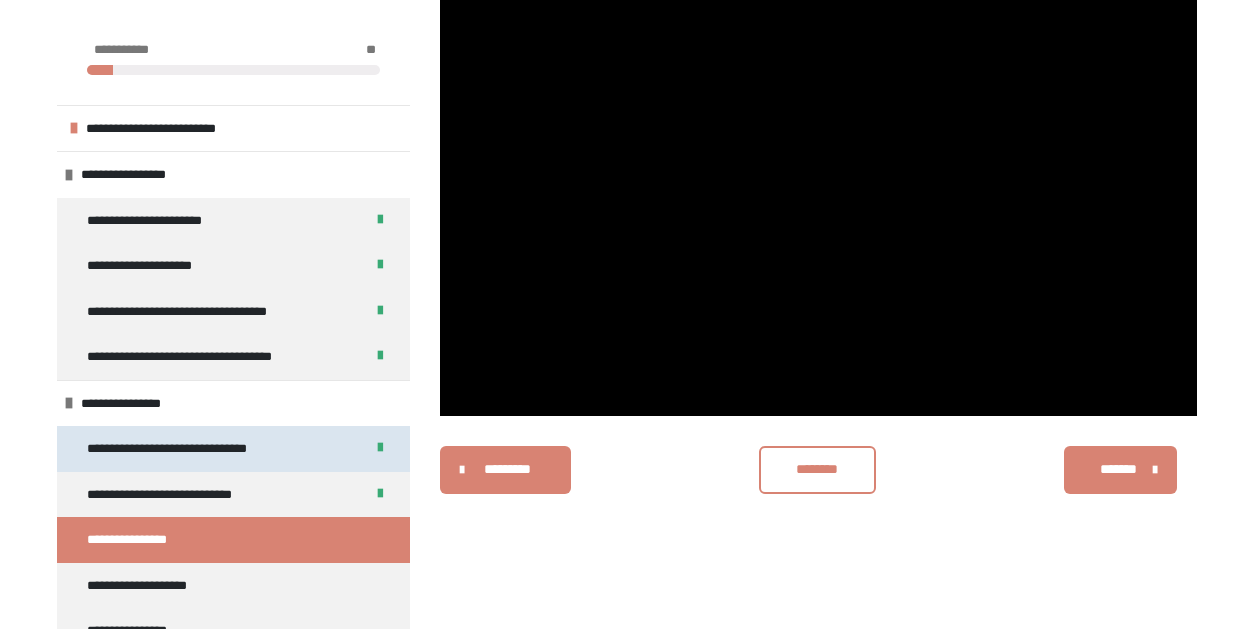 scroll, scrollTop: 320, scrollLeft: 0, axis: vertical 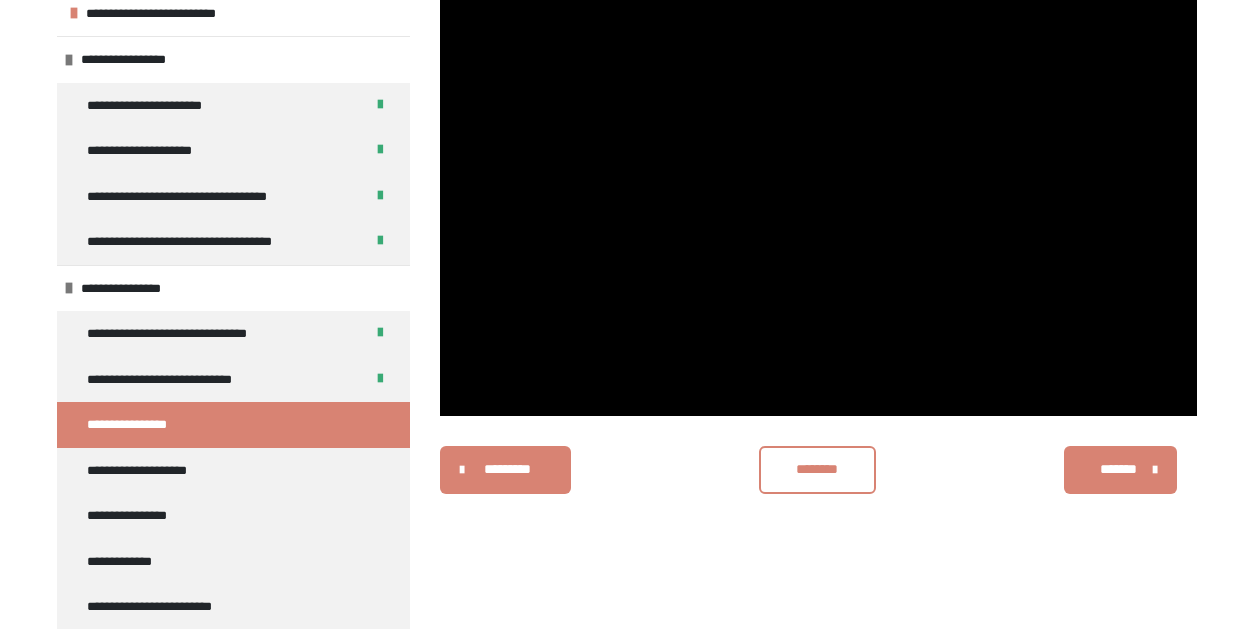 click on "********" at bounding box center [817, 469] 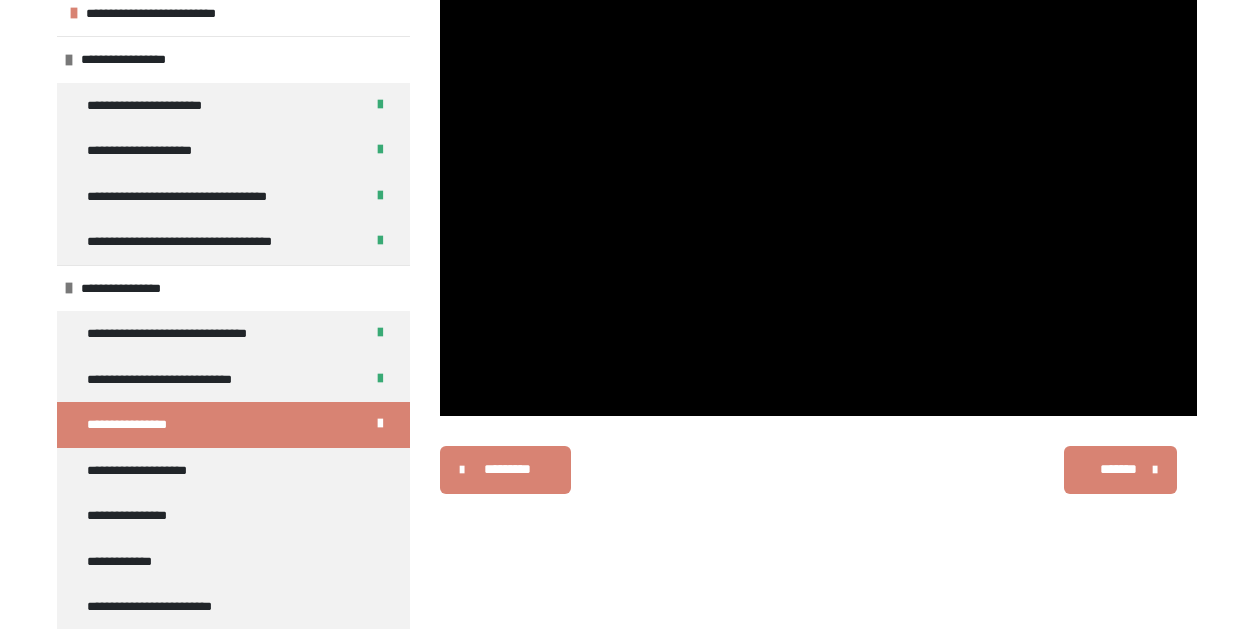 click on "*******" at bounding box center [1118, 469] 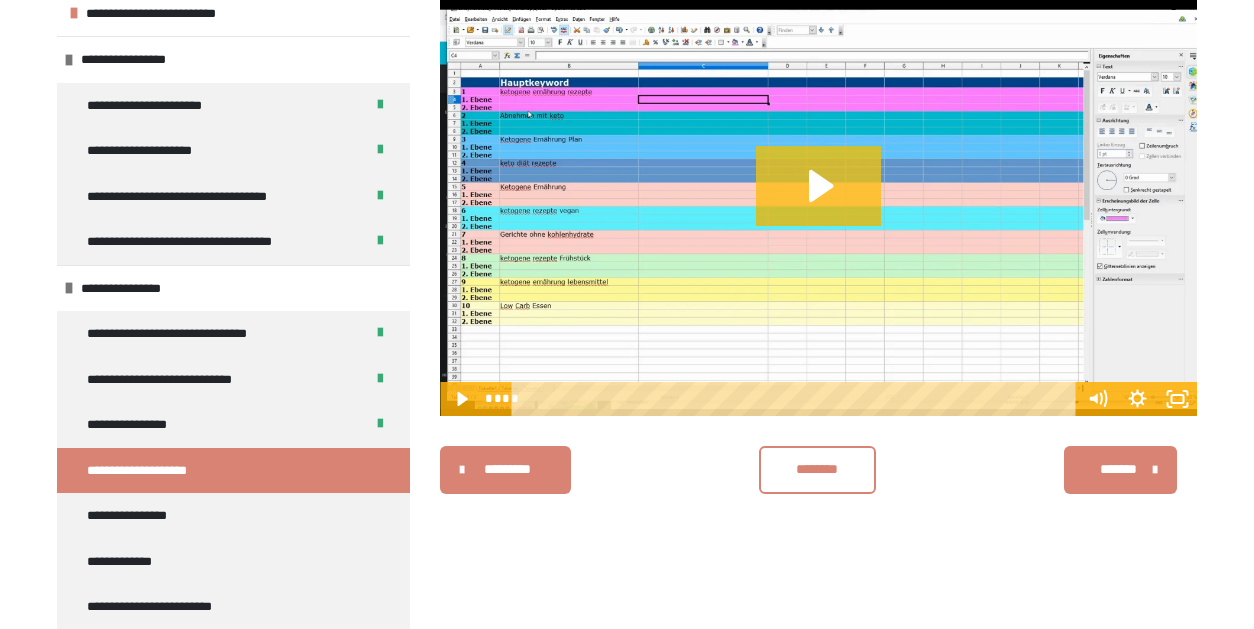 click 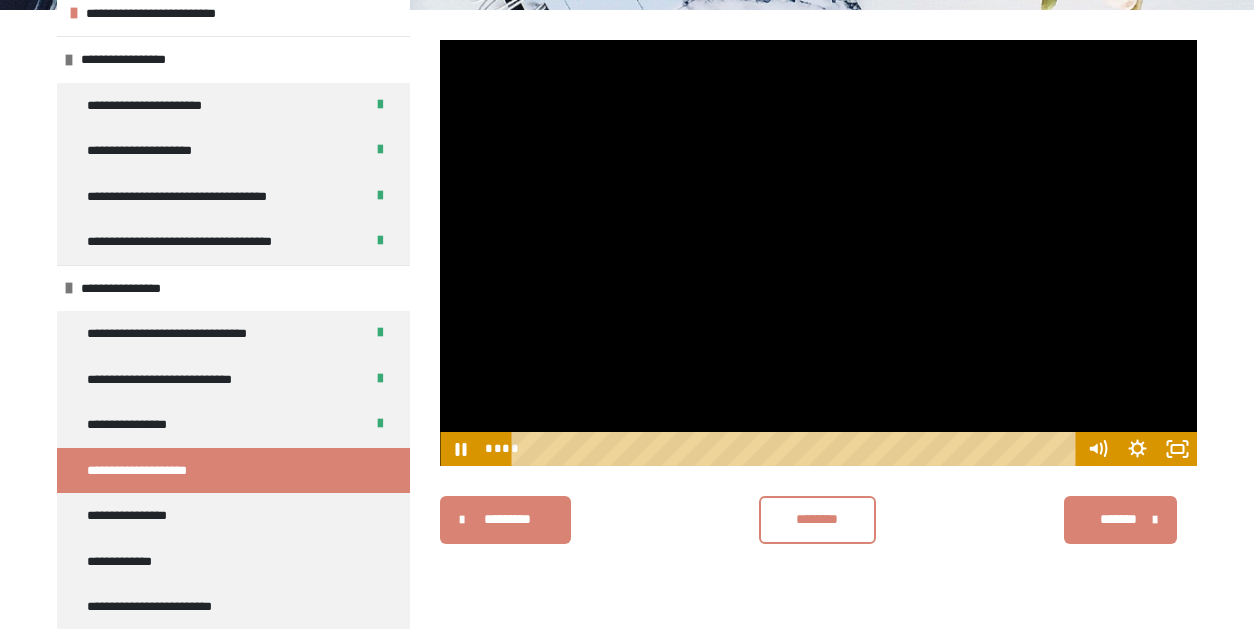 scroll, scrollTop: 193, scrollLeft: 0, axis: vertical 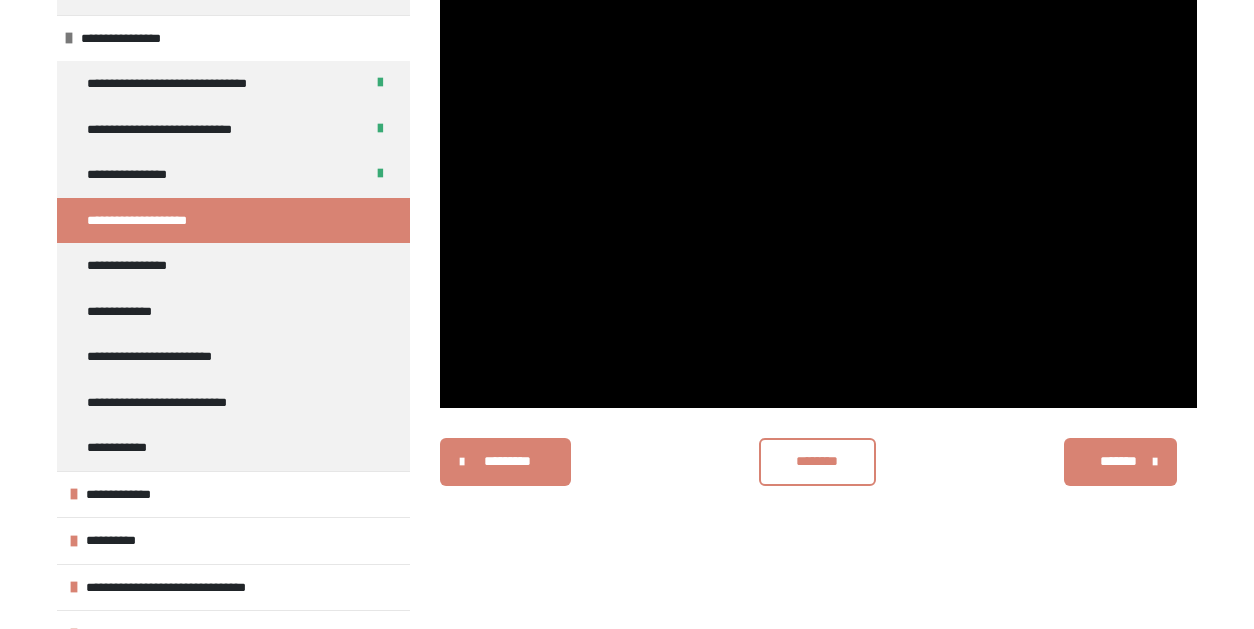 click on "********" at bounding box center [817, 461] 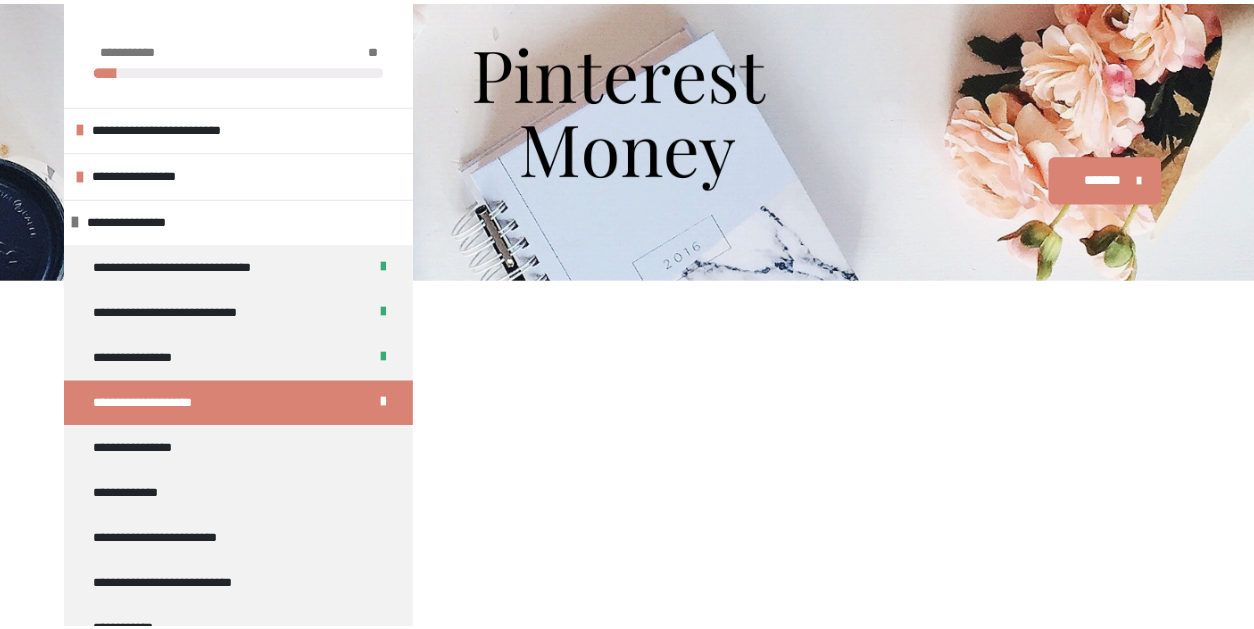 scroll, scrollTop: 328, scrollLeft: 0, axis: vertical 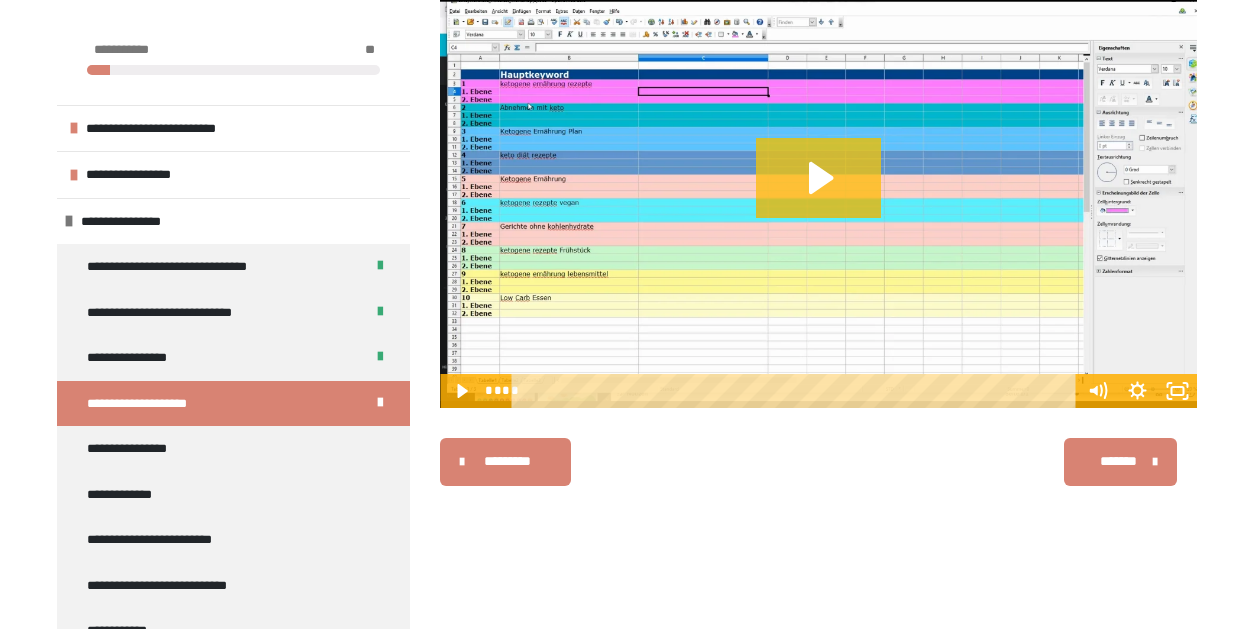 click 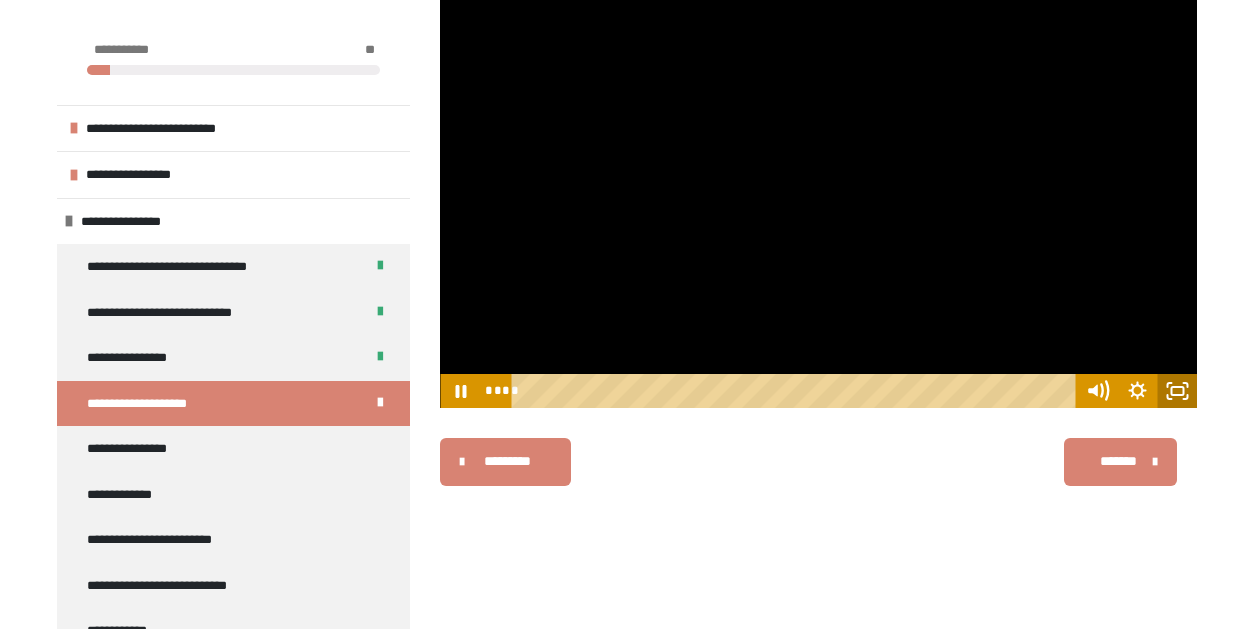 drag, startPoint x: 1089, startPoint y: 384, endPoint x: 1180, endPoint y: 389, distance: 91.13726 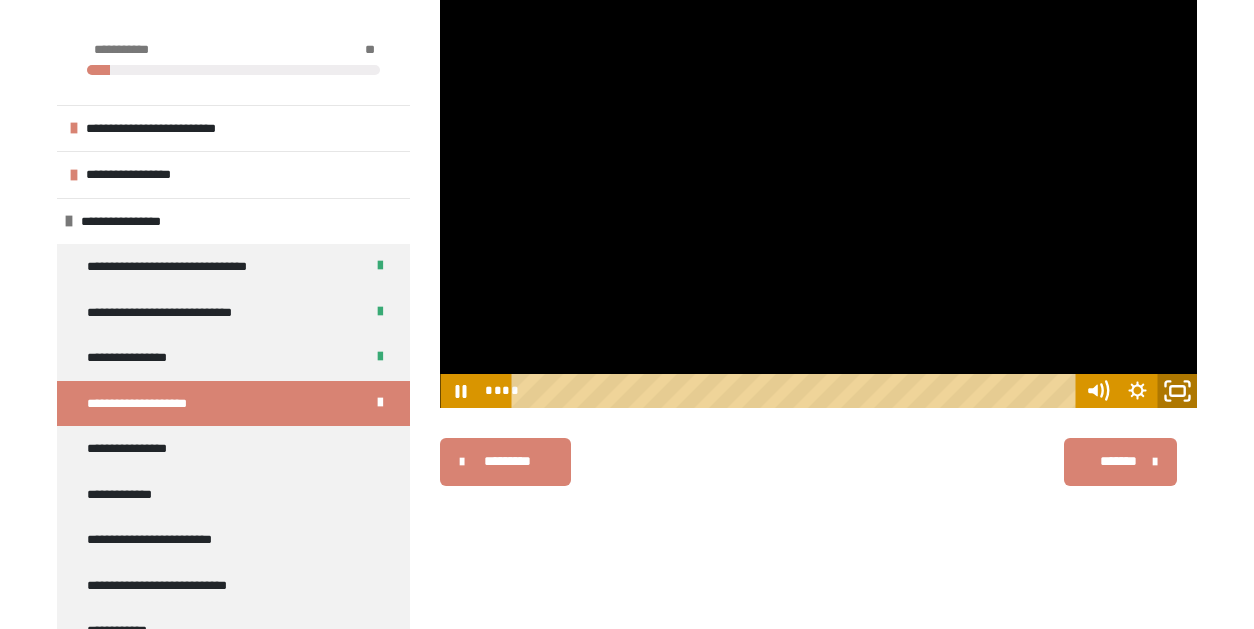 click 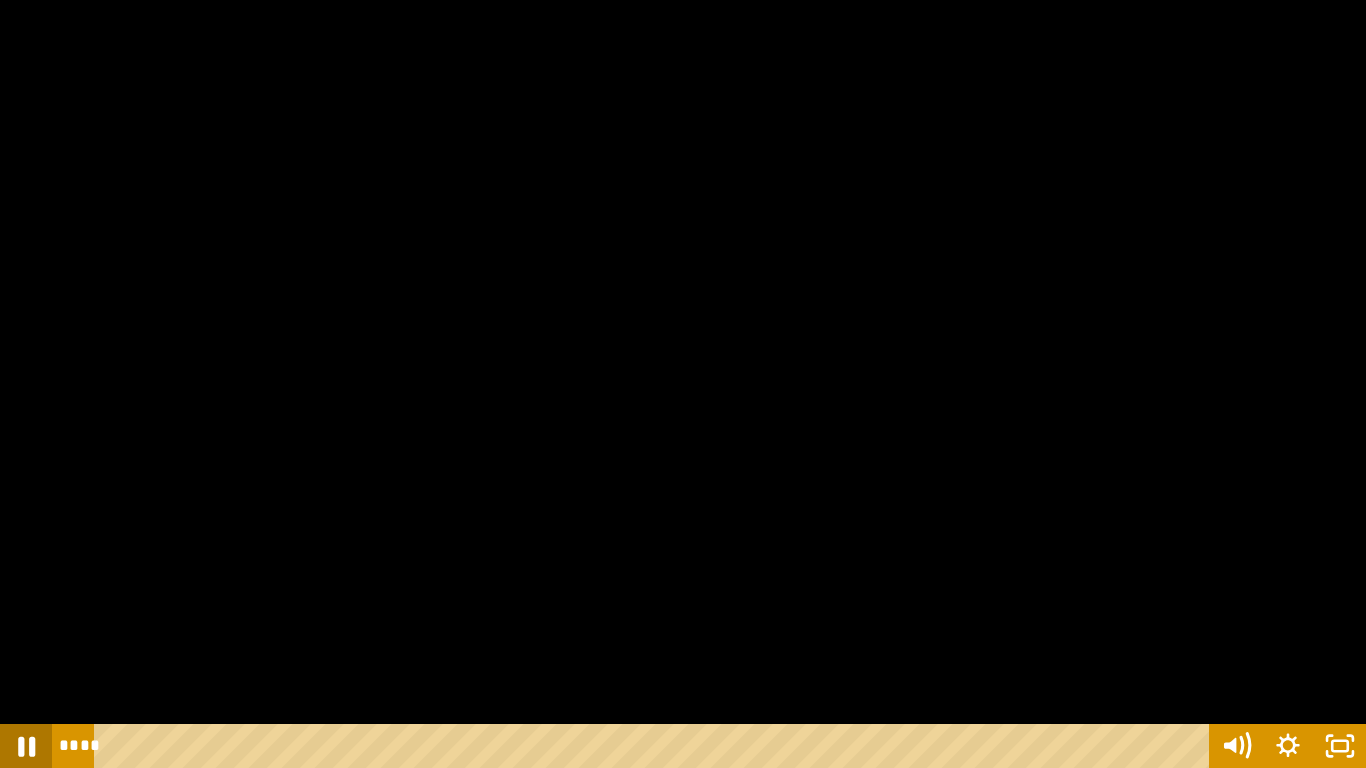 click 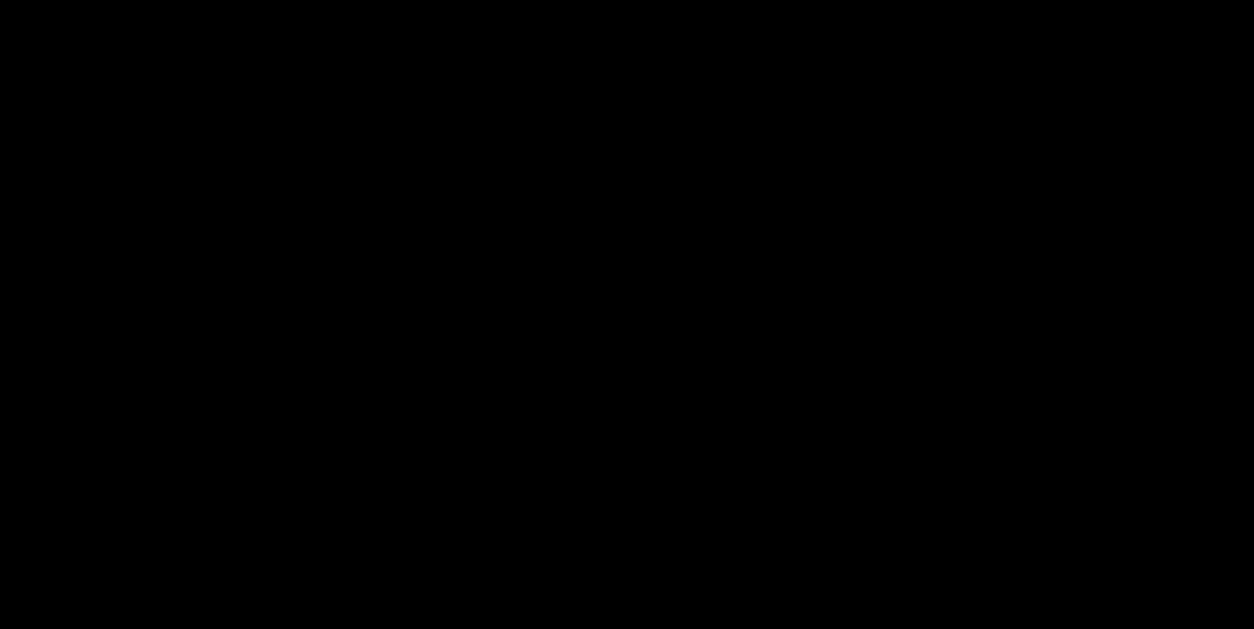 scroll, scrollTop: 417, scrollLeft: 0, axis: vertical 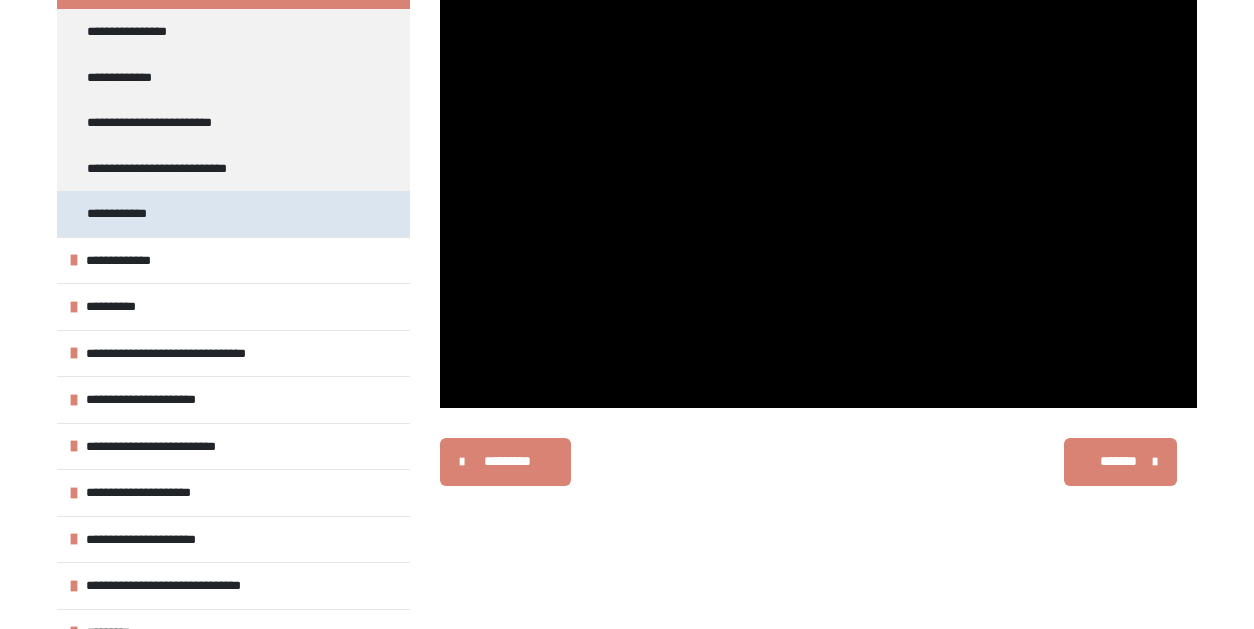 click on "**********" at bounding box center [128, 214] 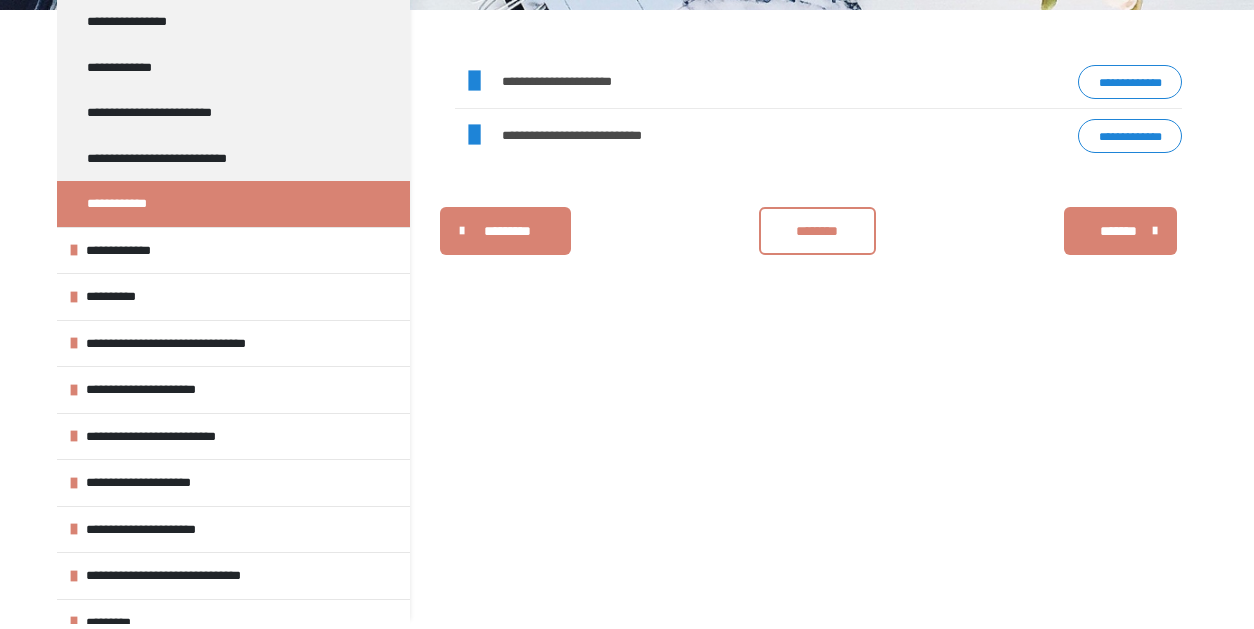 scroll, scrollTop: 113, scrollLeft: 0, axis: vertical 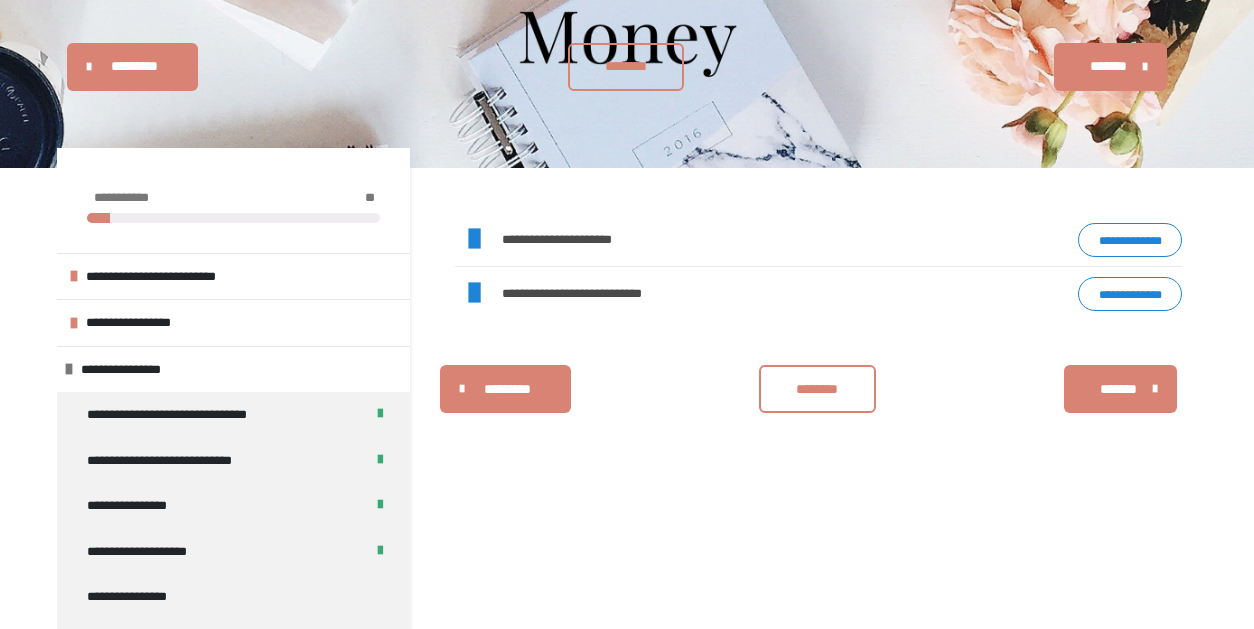 click on "**********" at bounding box center [1130, 240] 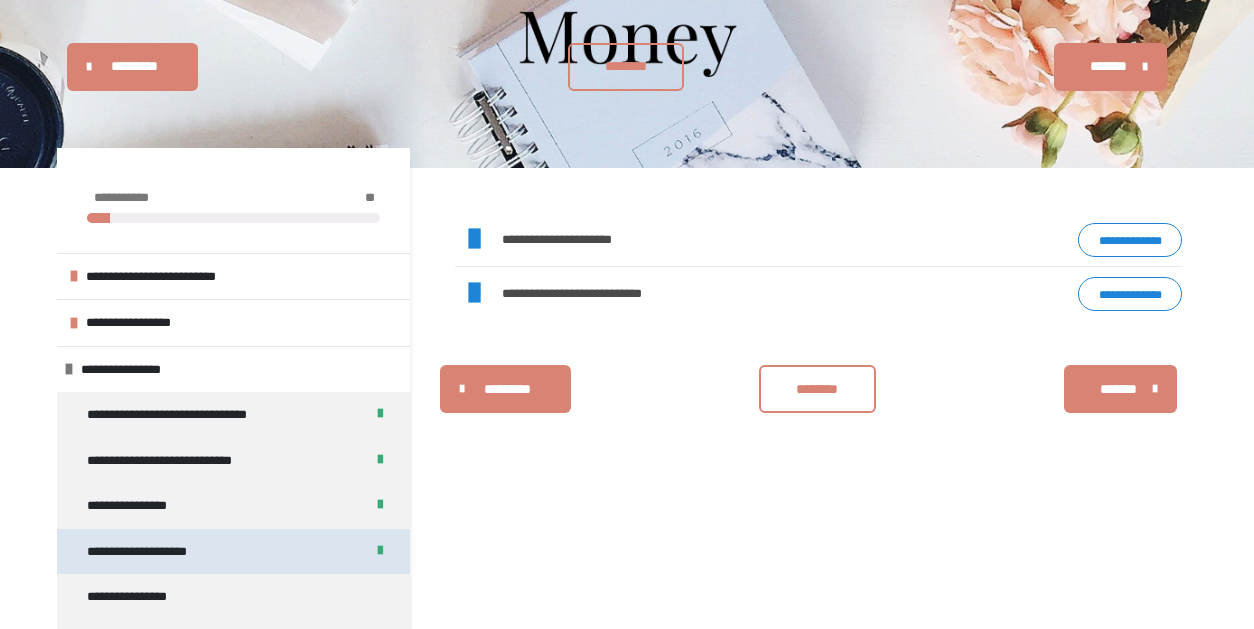 click on "**********" at bounding box center [157, 552] 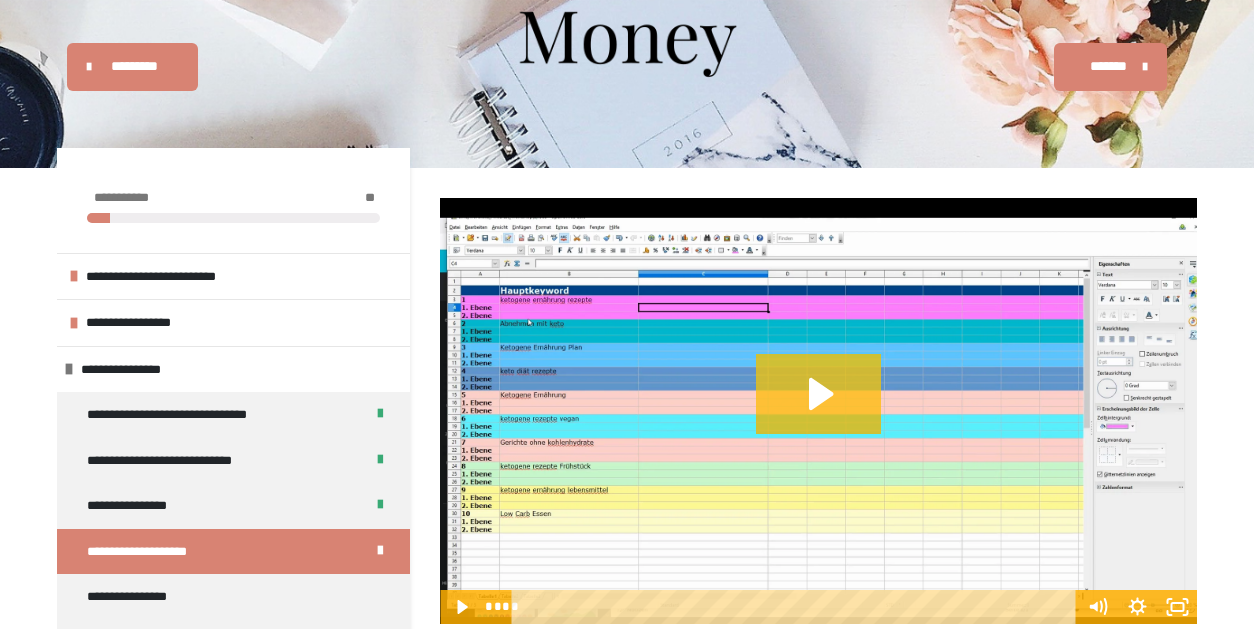 click 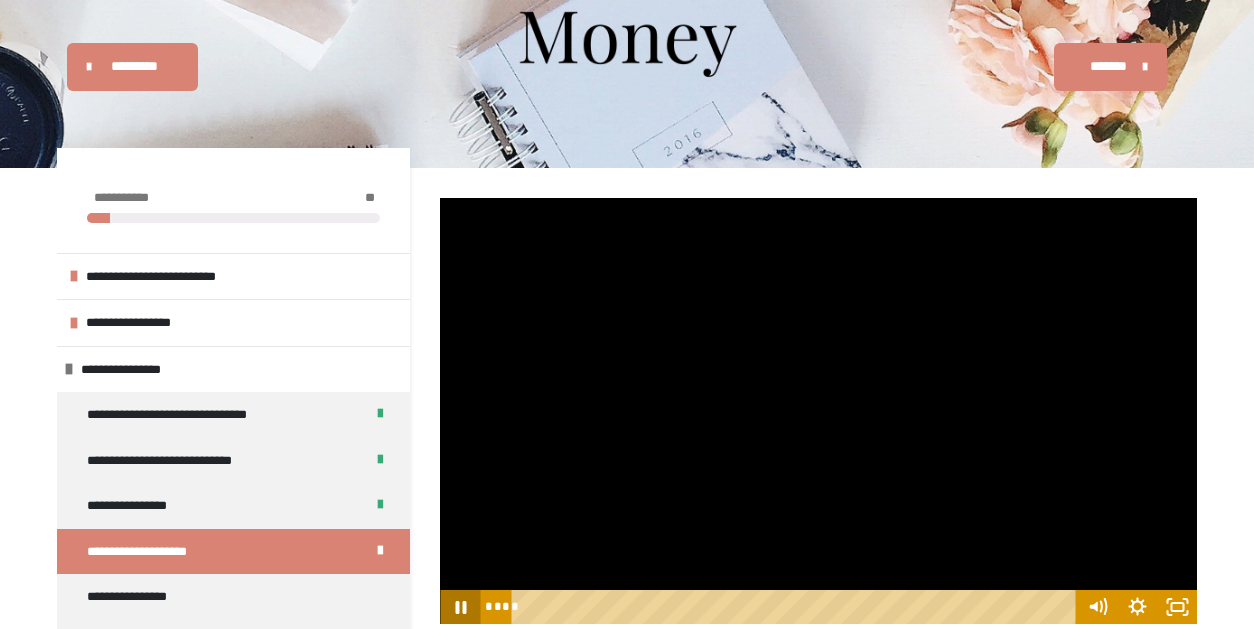 click 